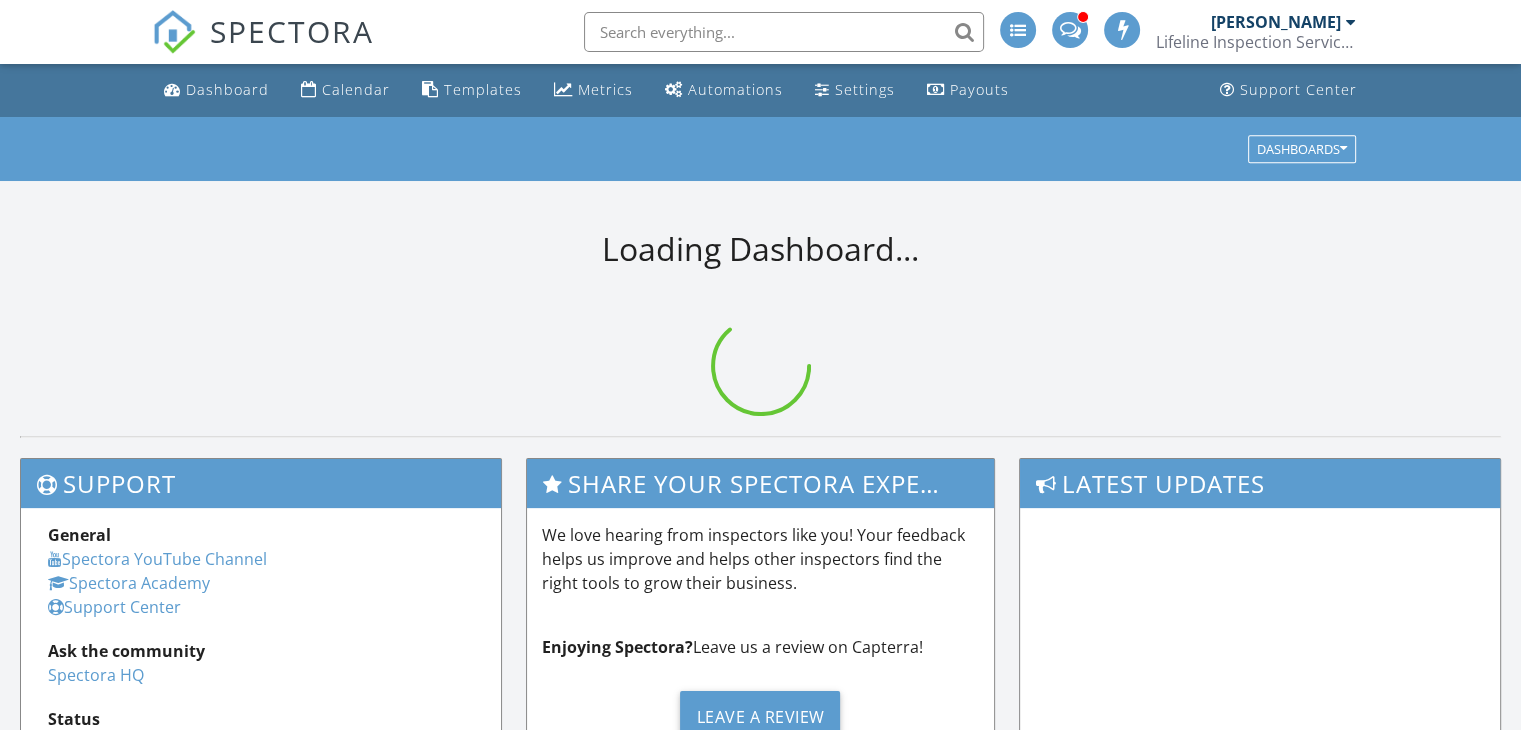 scroll, scrollTop: 540, scrollLeft: 0, axis: vertical 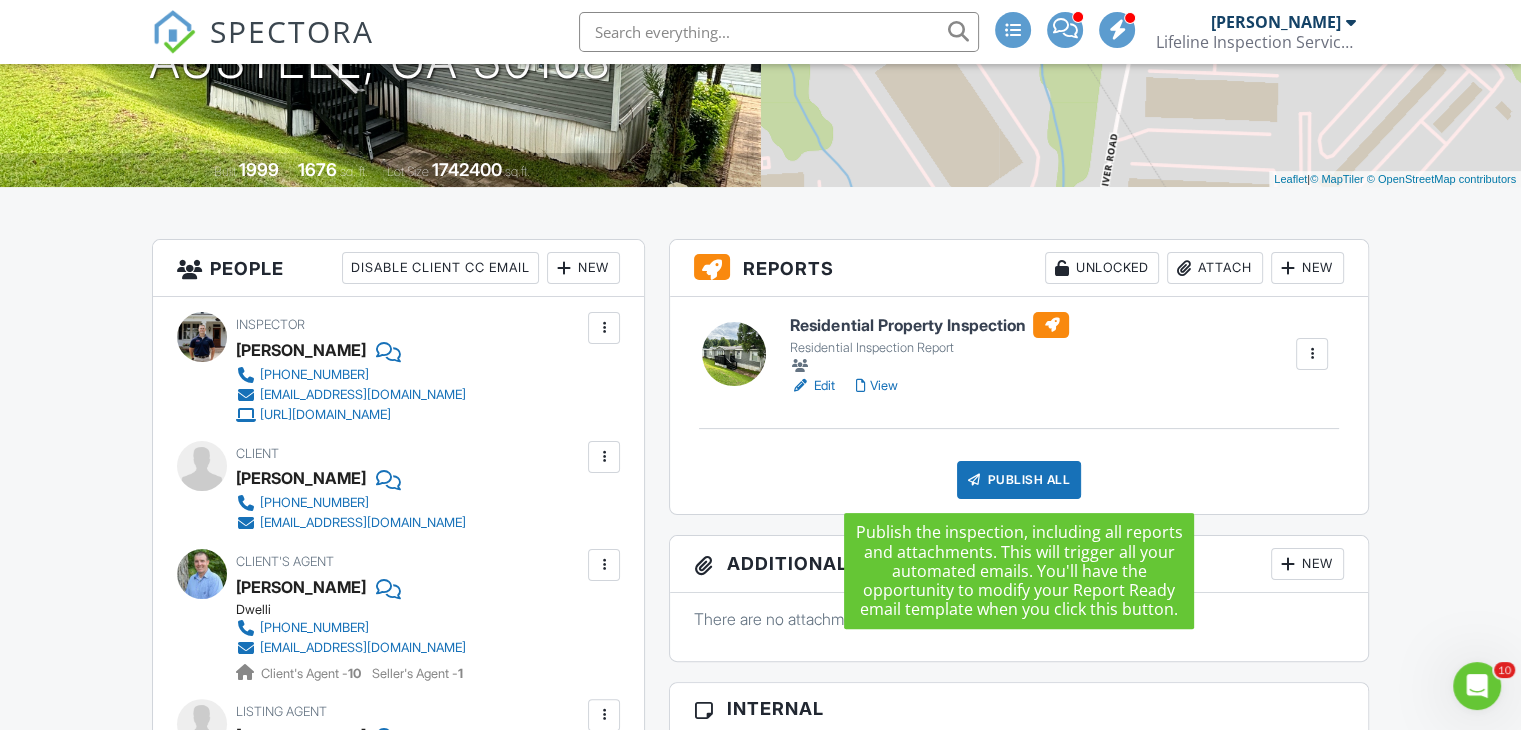 click on "Publish All" at bounding box center (1019, 480) 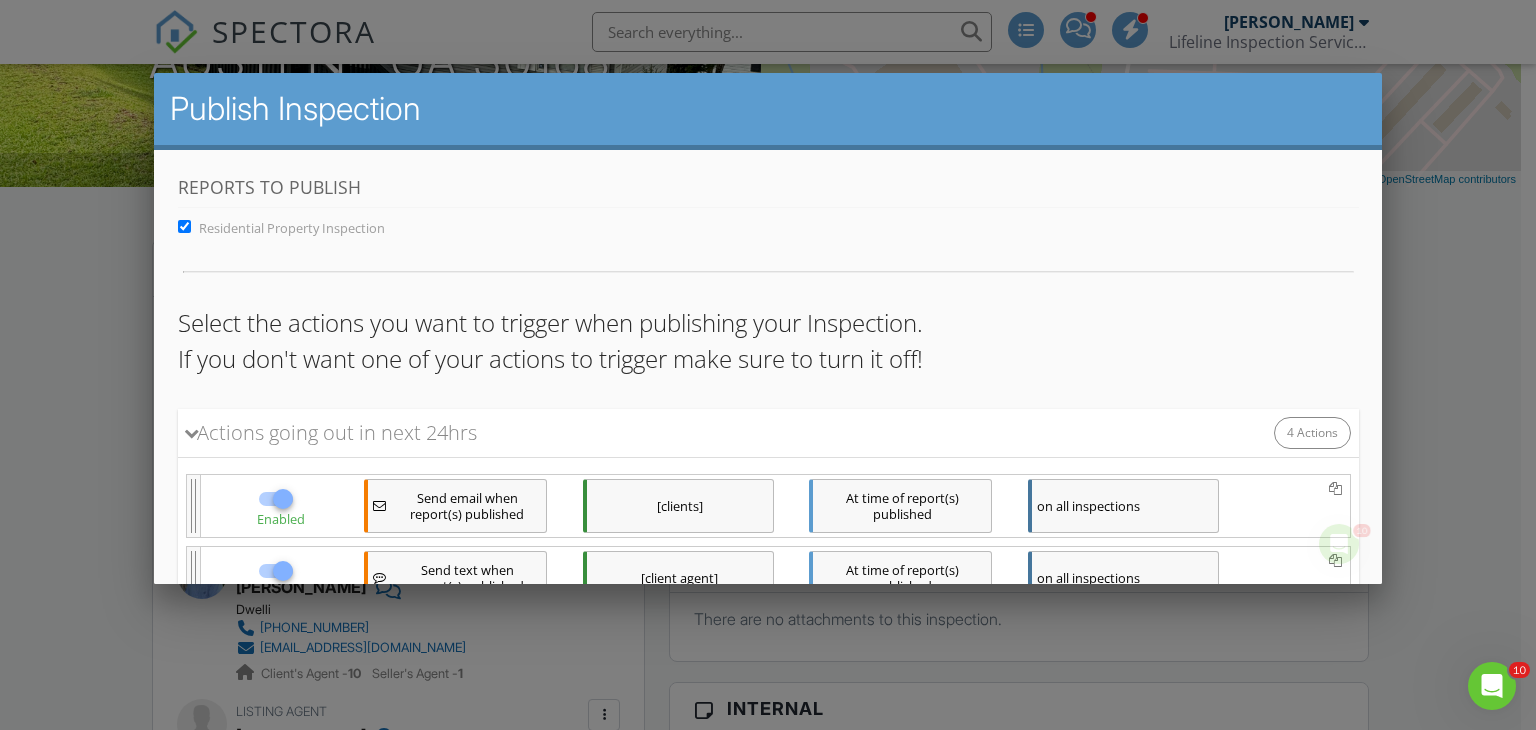scroll, scrollTop: 296, scrollLeft: 0, axis: vertical 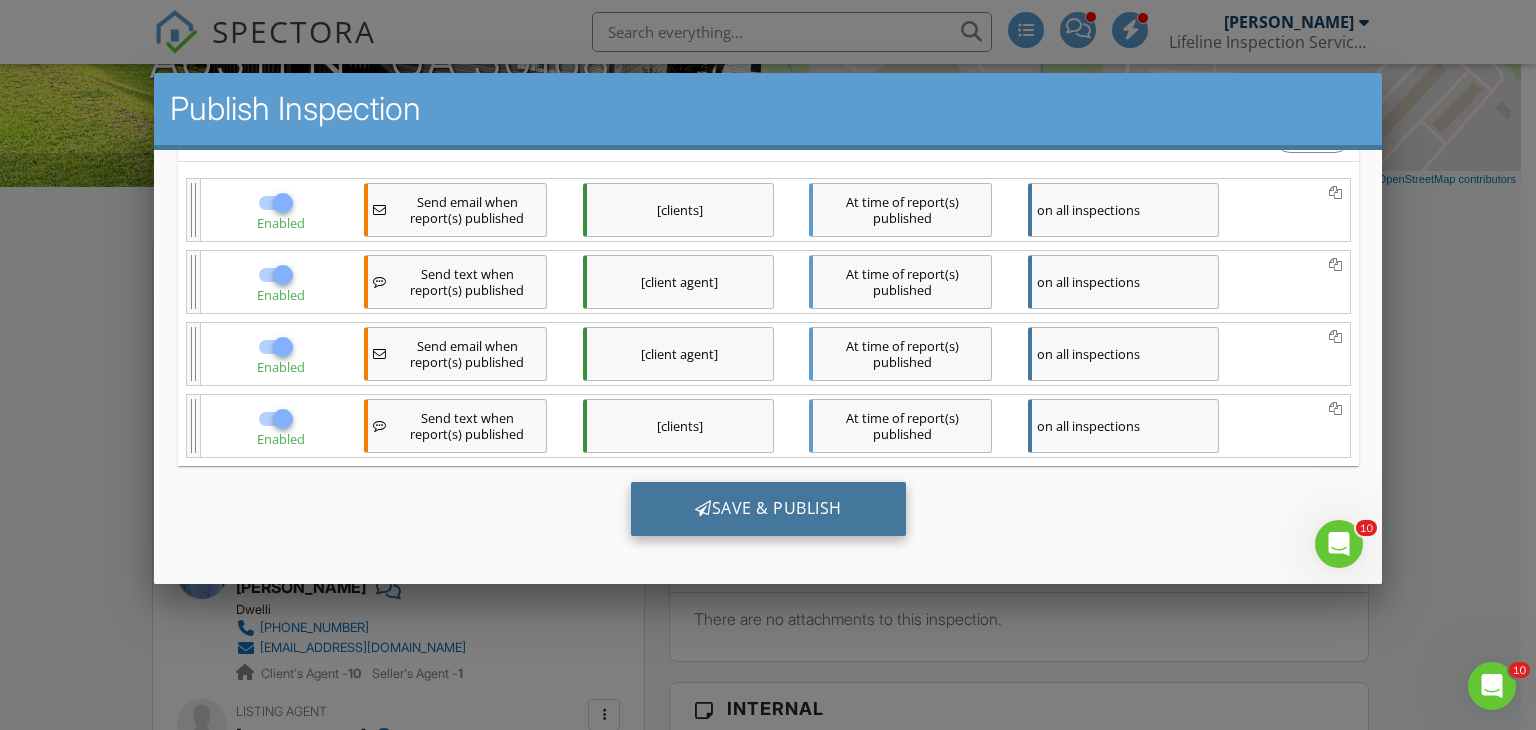 click on "Save & Publish" at bounding box center [767, 509] 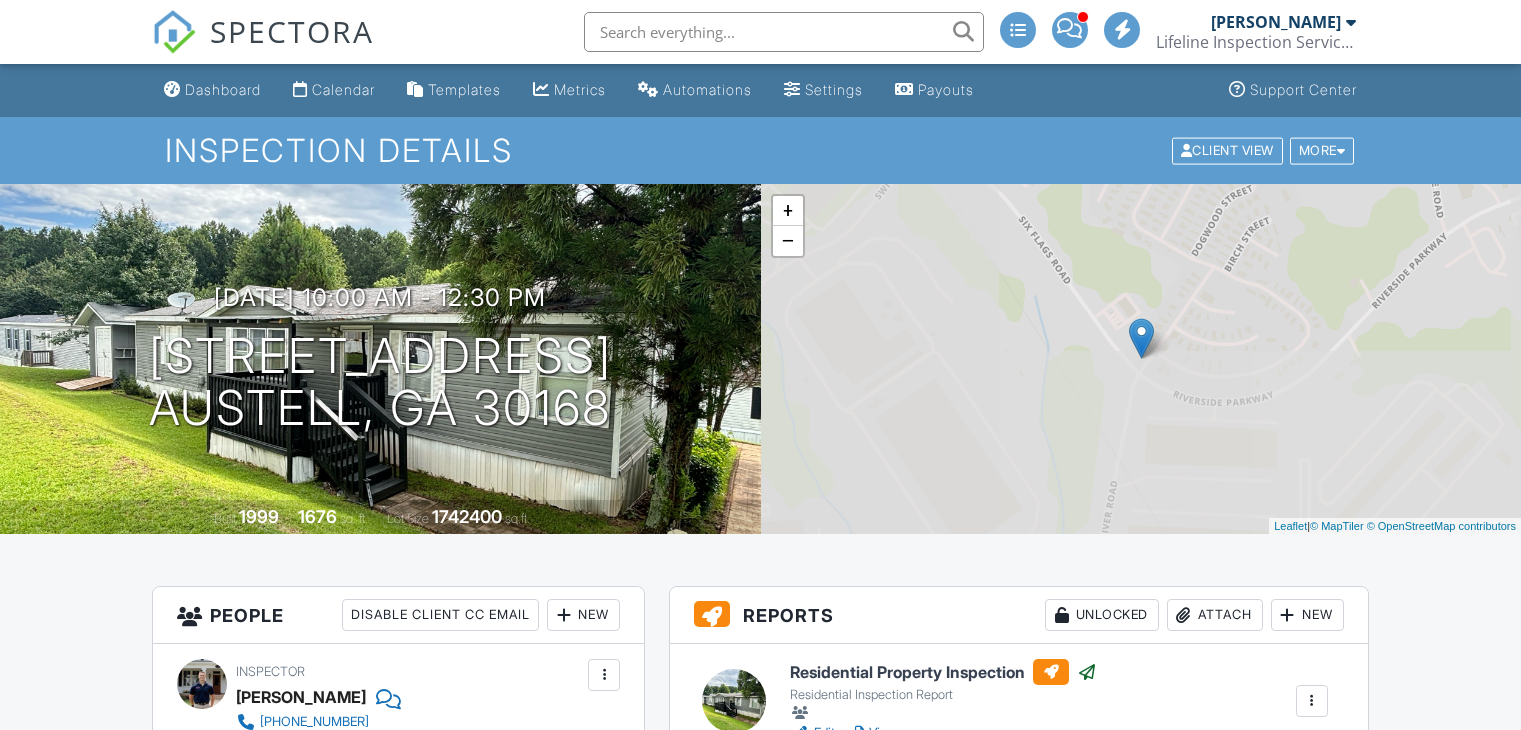 scroll, scrollTop: 0, scrollLeft: 0, axis: both 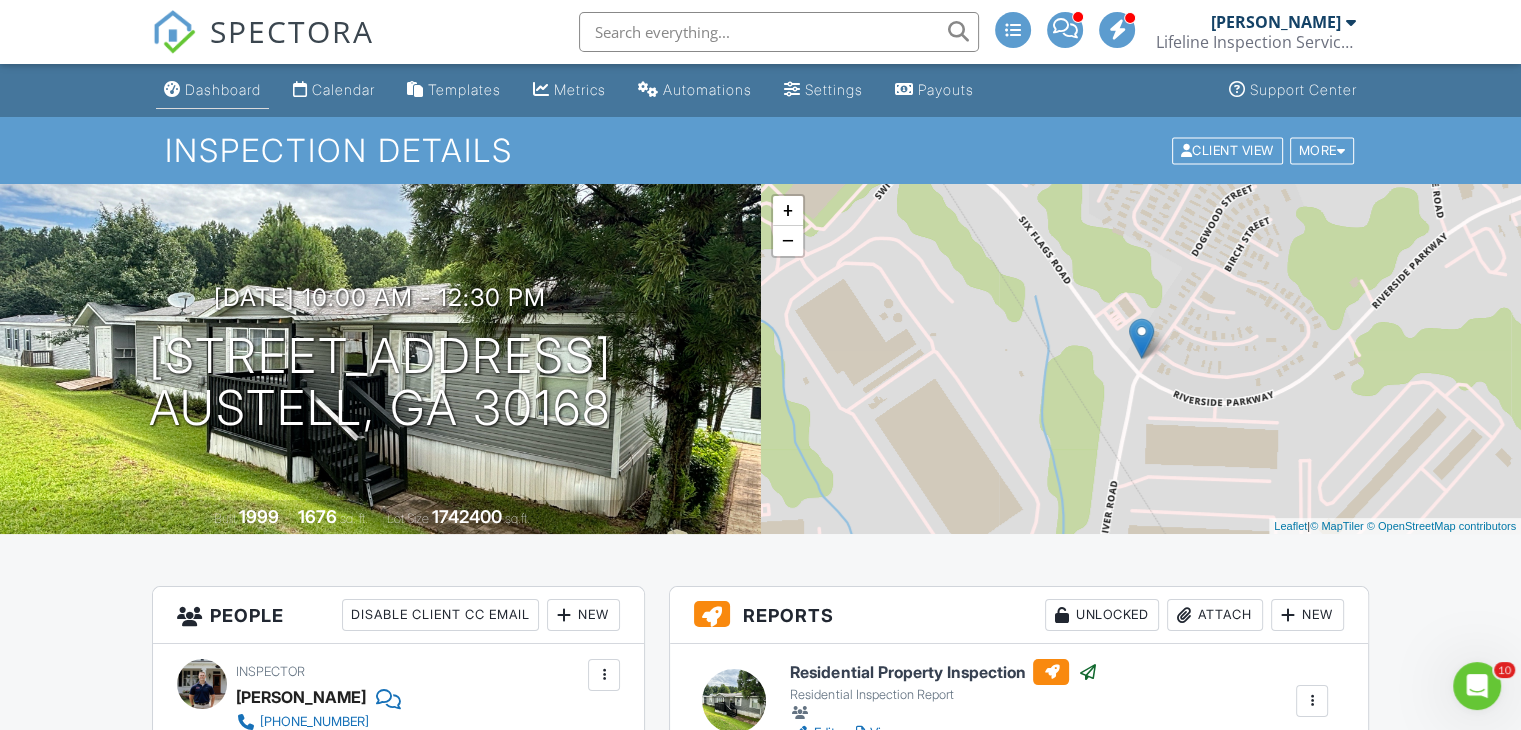 click on "Dashboard" at bounding box center (223, 89) 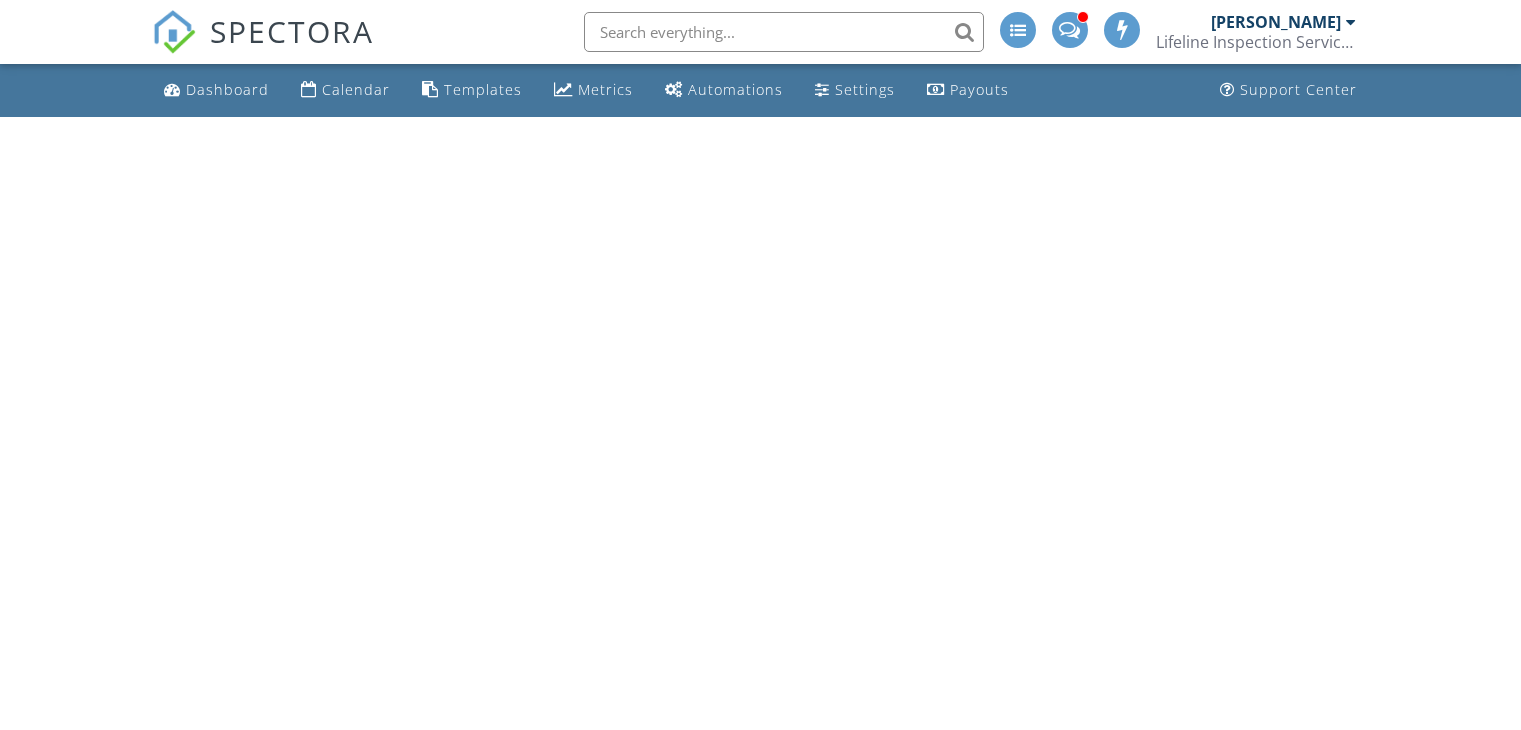 scroll, scrollTop: 0, scrollLeft: 0, axis: both 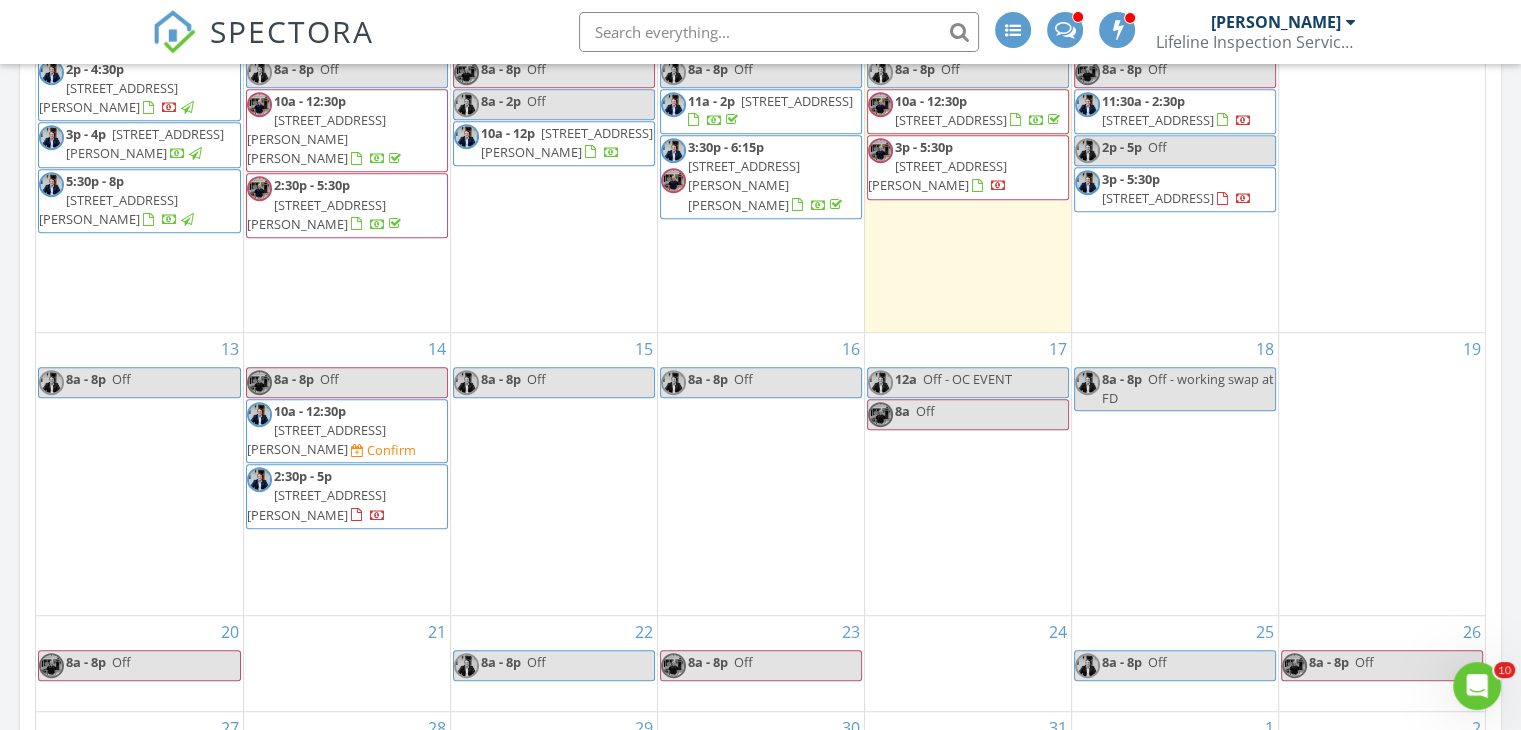 click on "107 Belleflower Way, Milner 30257" at bounding box center (316, 504) 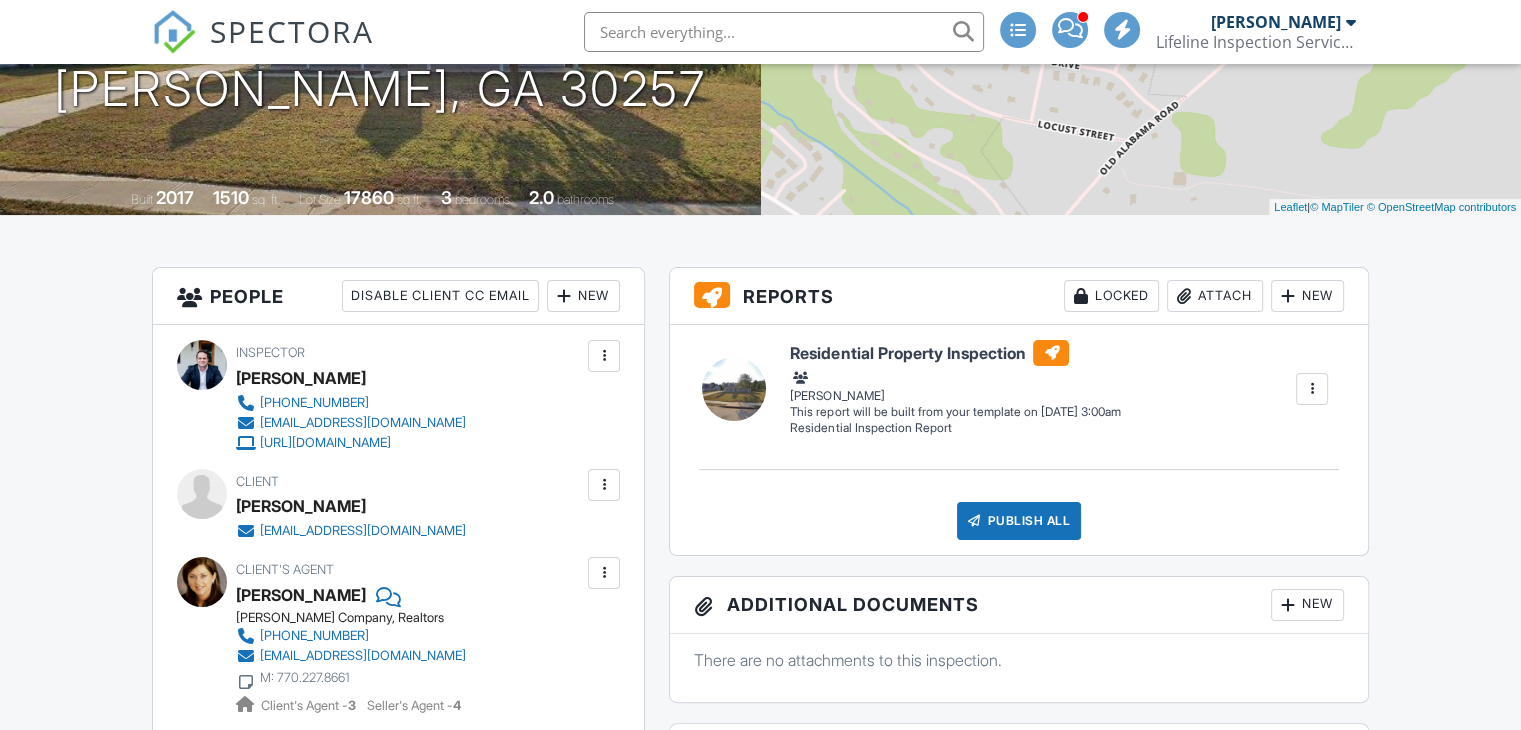 scroll, scrollTop: 0, scrollLeft: 0, axis: both 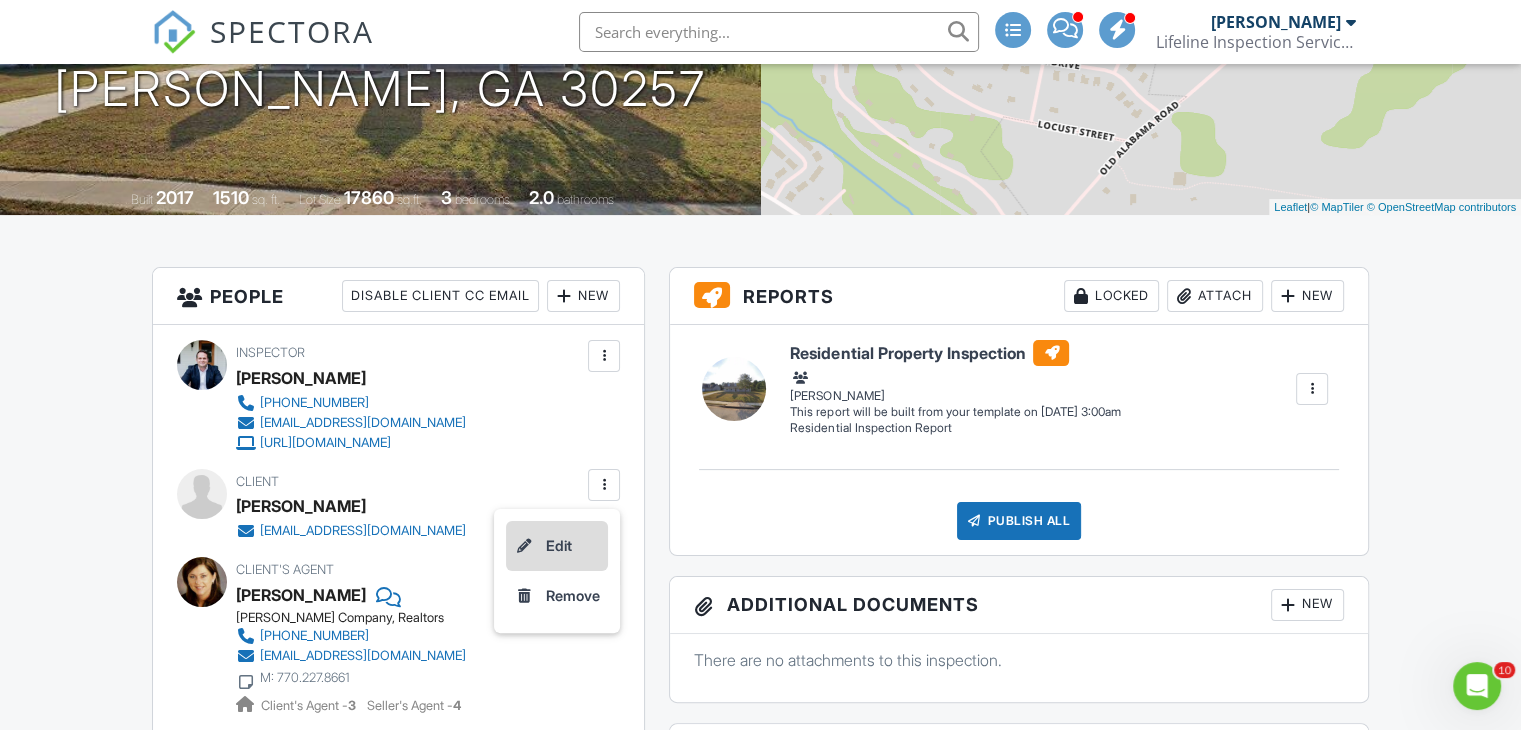 click on "Edit" at bounding box center (557, 546) 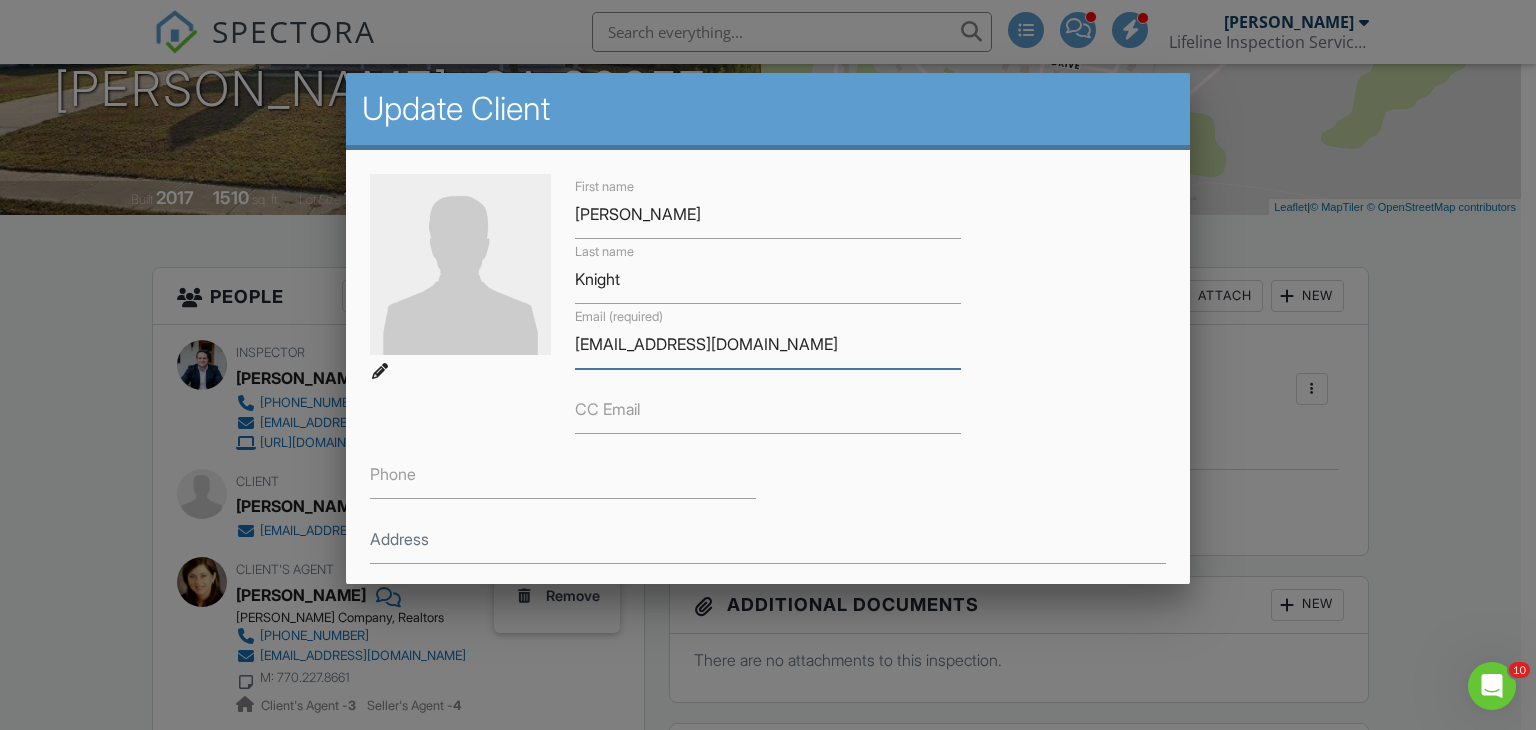 click on "lballardlora@aol.com" at bounding box center [768, 344] 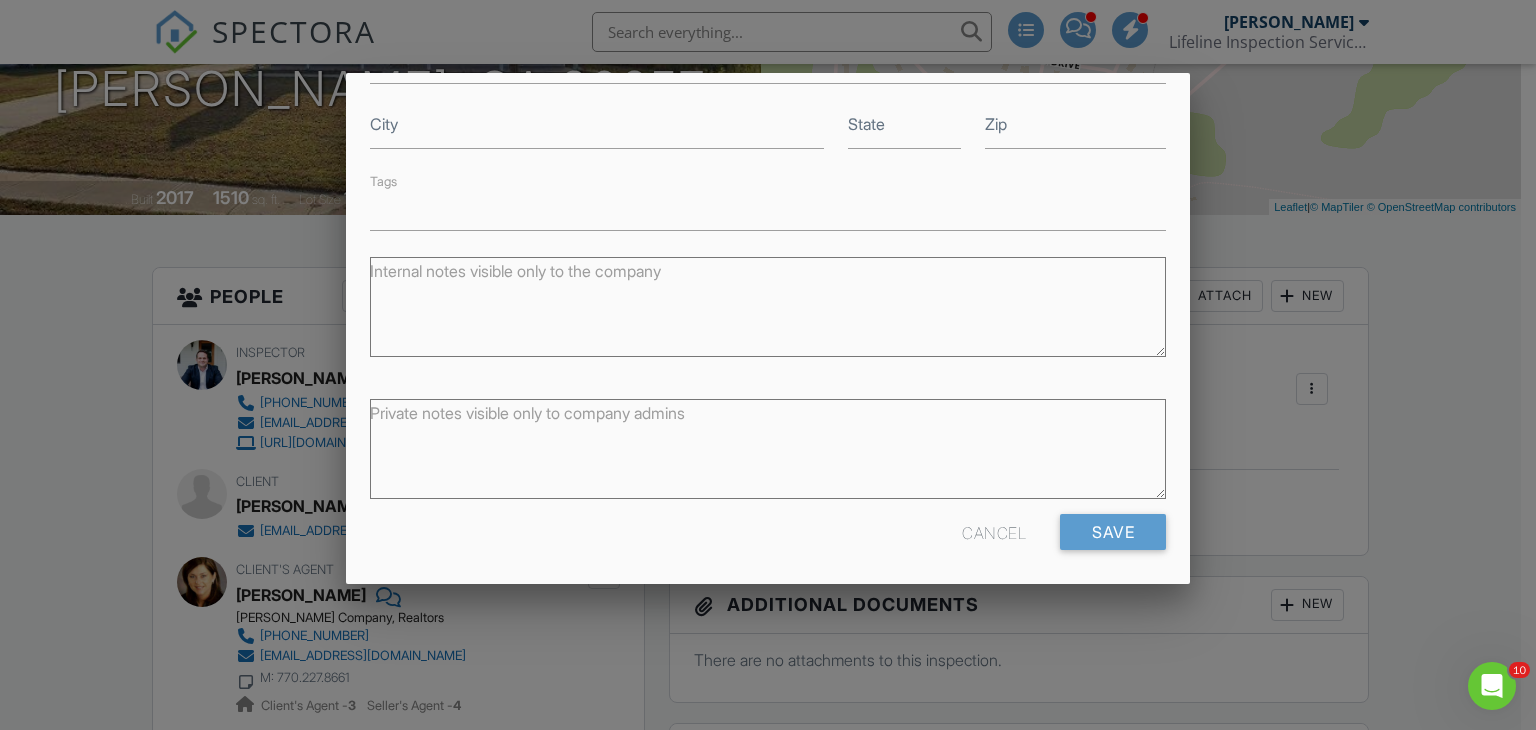 scroll, scrollTop: 484, scrollLeft: 0, axis: vertical 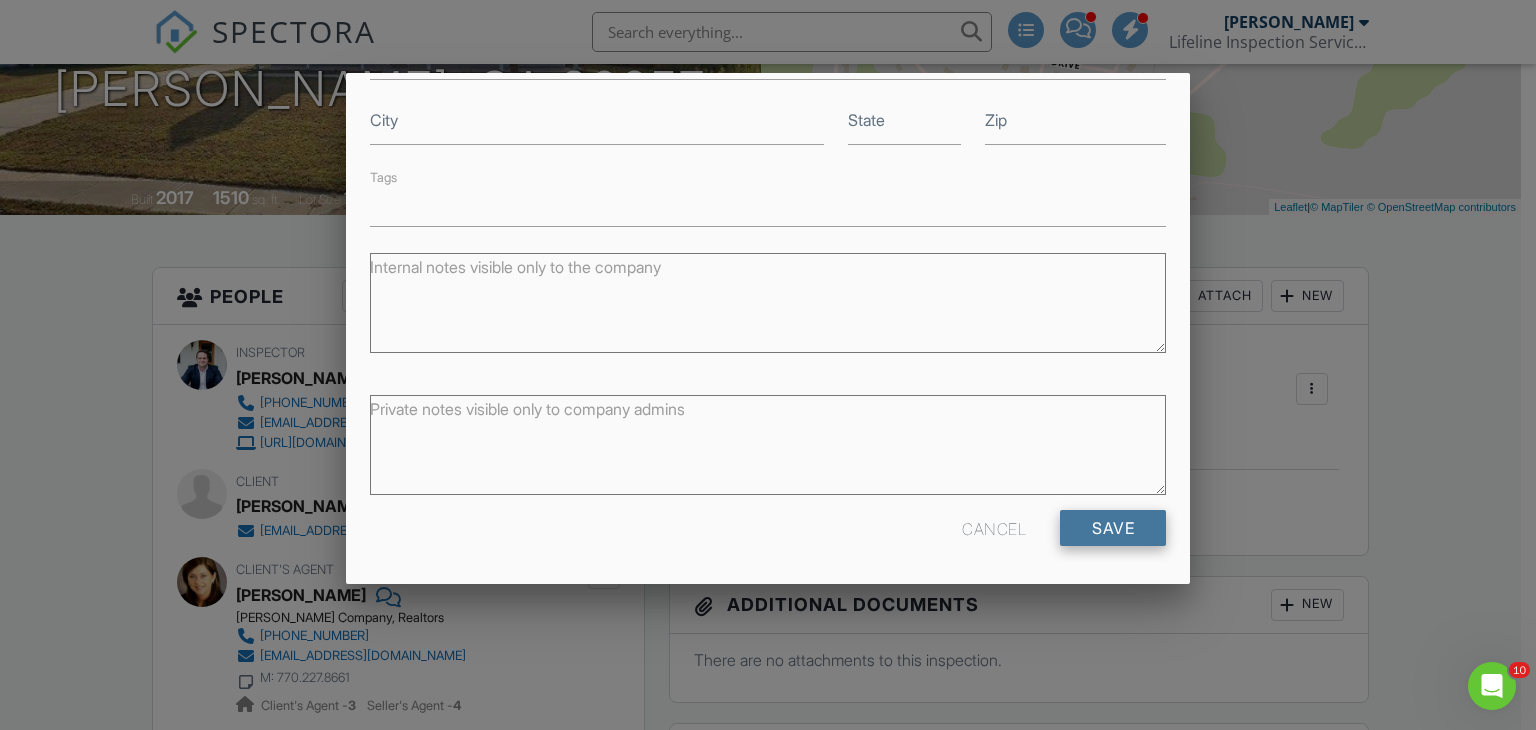 type on "ballardlora@aol.com" 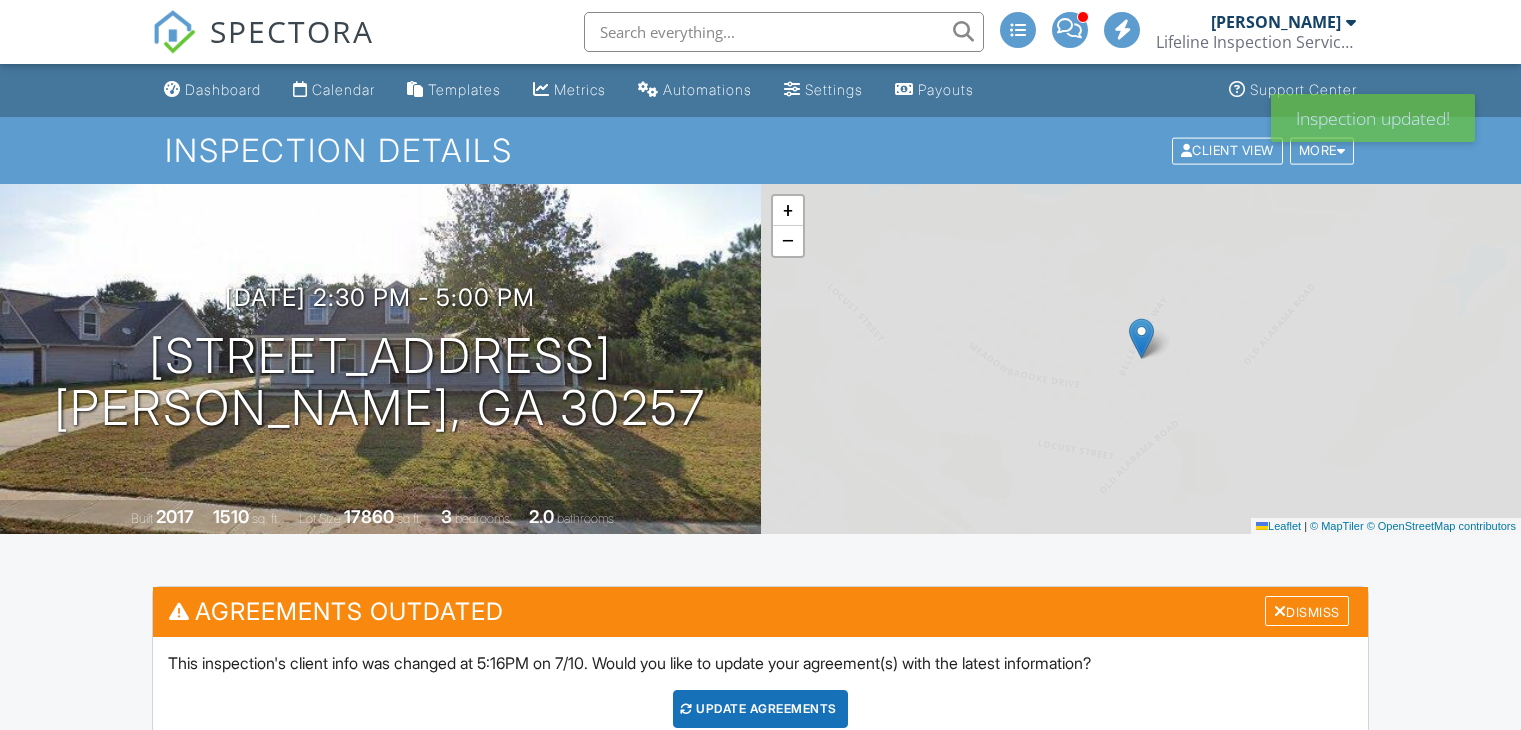 scroll, scrollTop: 184, scrollLeft: 0, axis: vertical 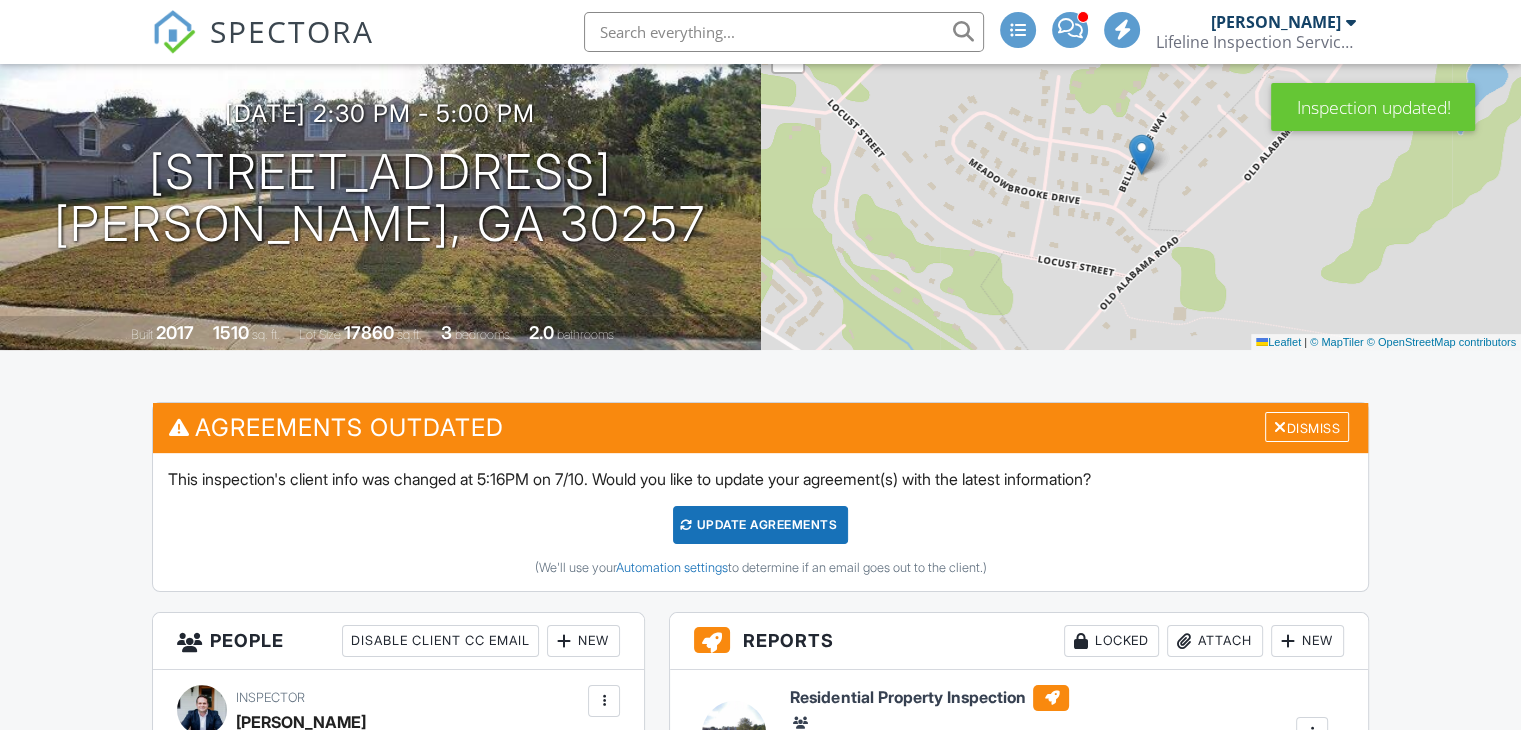 click on "Update Agreements" at bounding box center [760, 525] 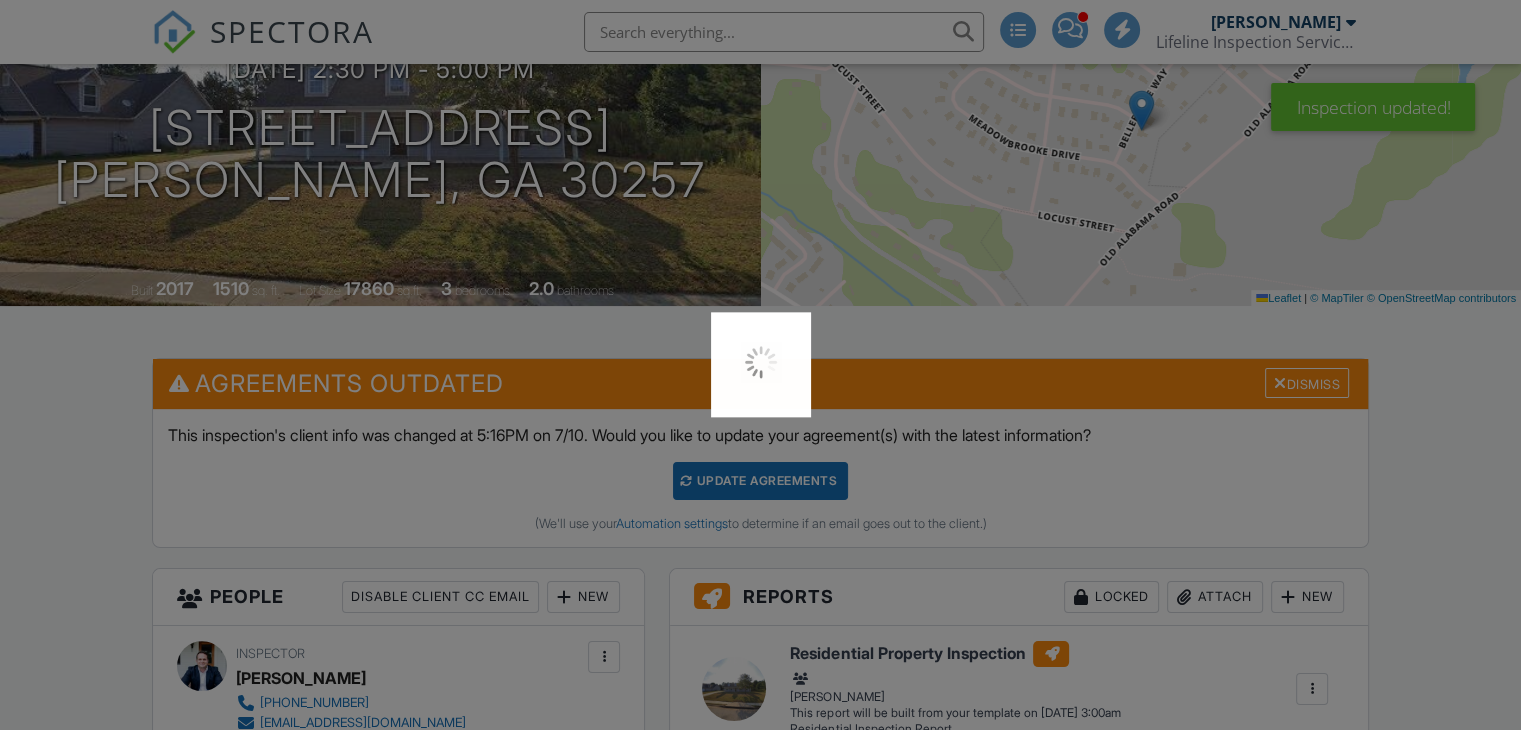 scroll, scrollTop: 0, scrollLeft: 0, axis: both 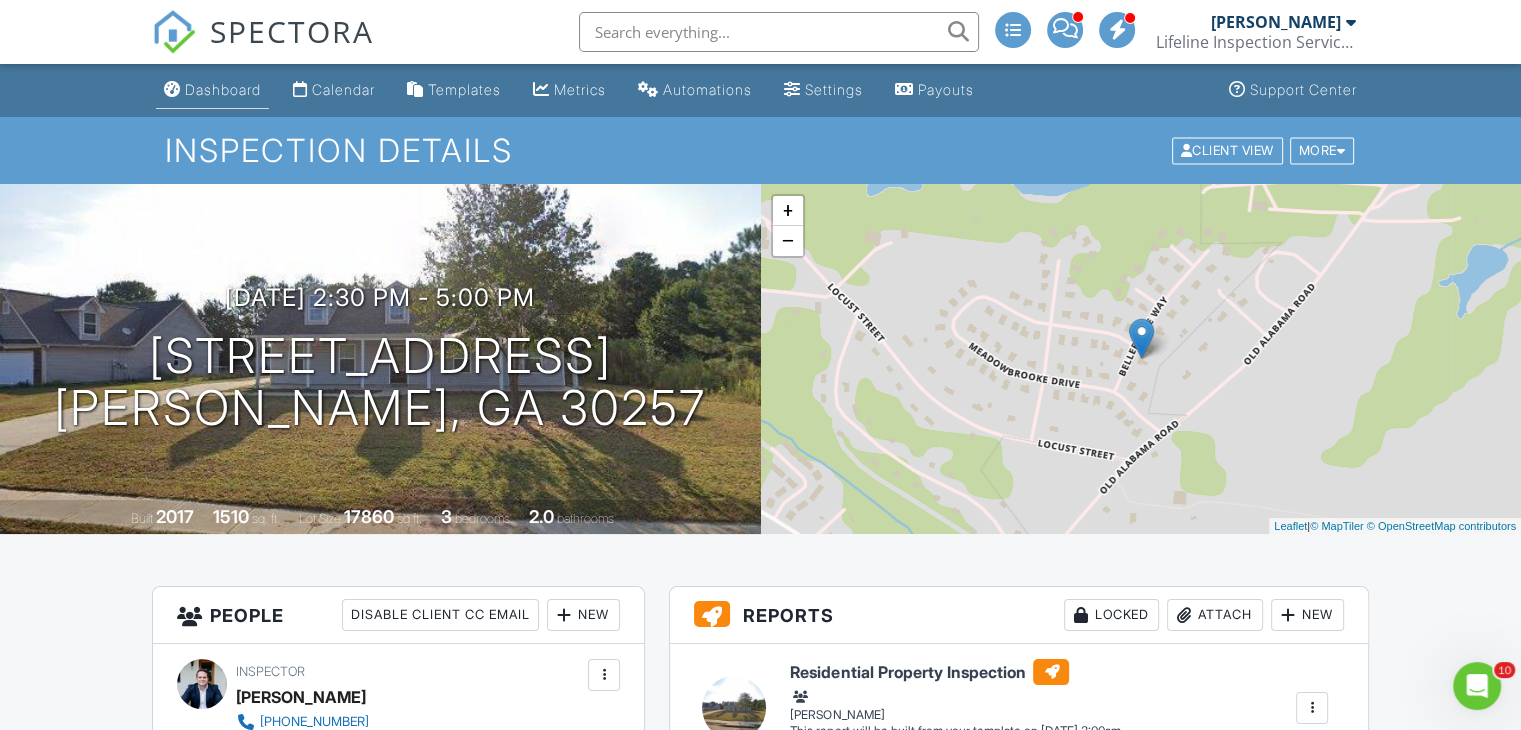 click on "Dashboard" at bounding box center (223, 89) 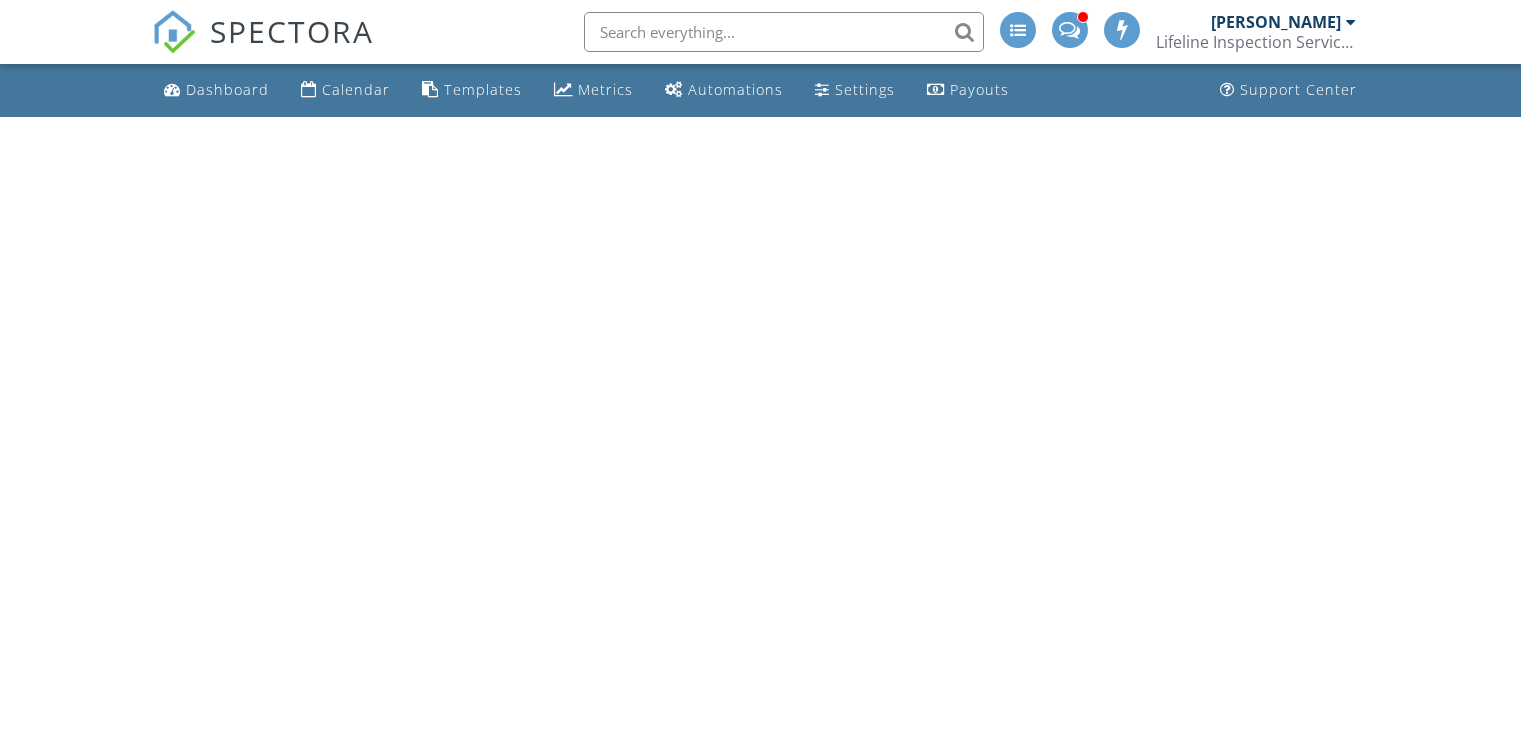 scroll, scrollTop: 0, scrollLeft: 0, axis: both 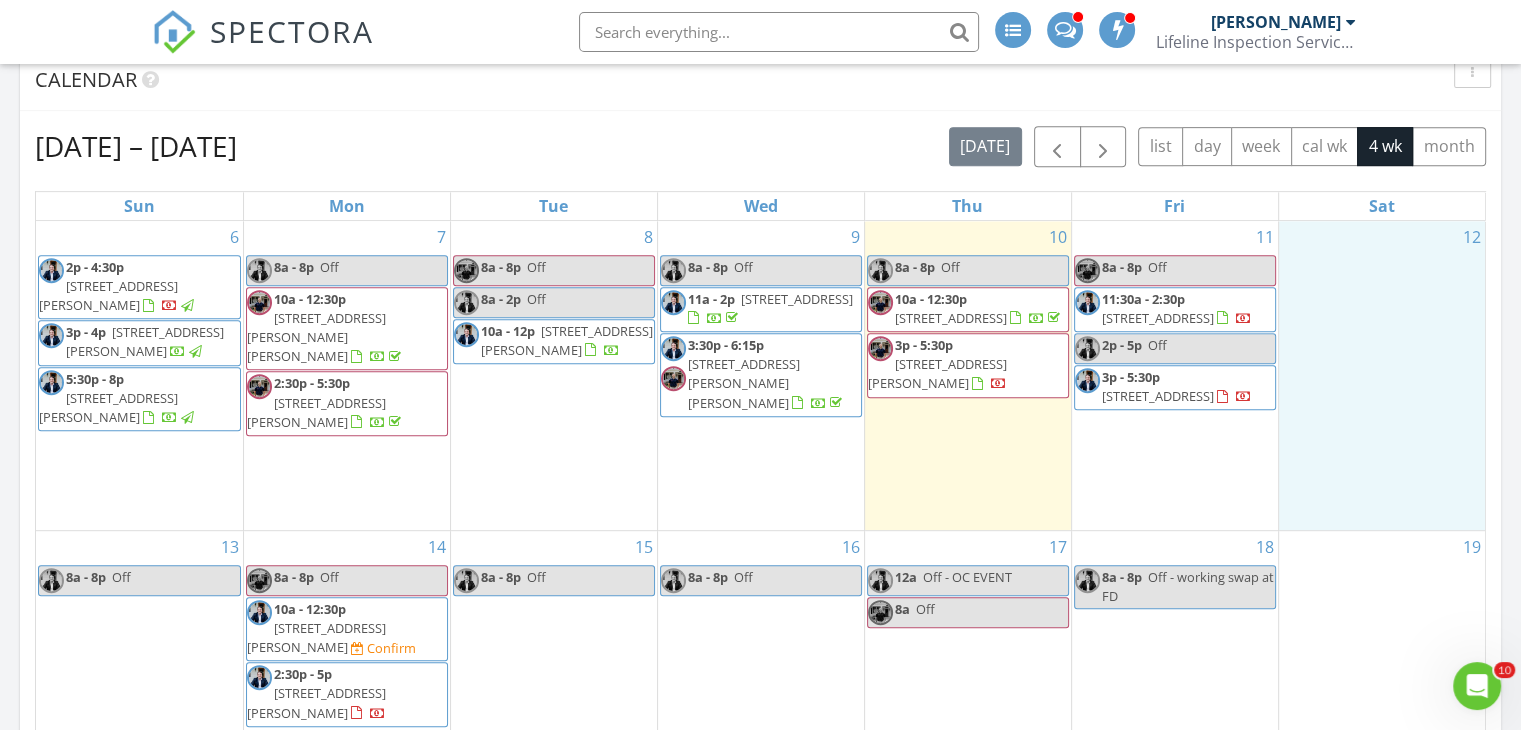 click on "12" at bounding box center (1382, 375) 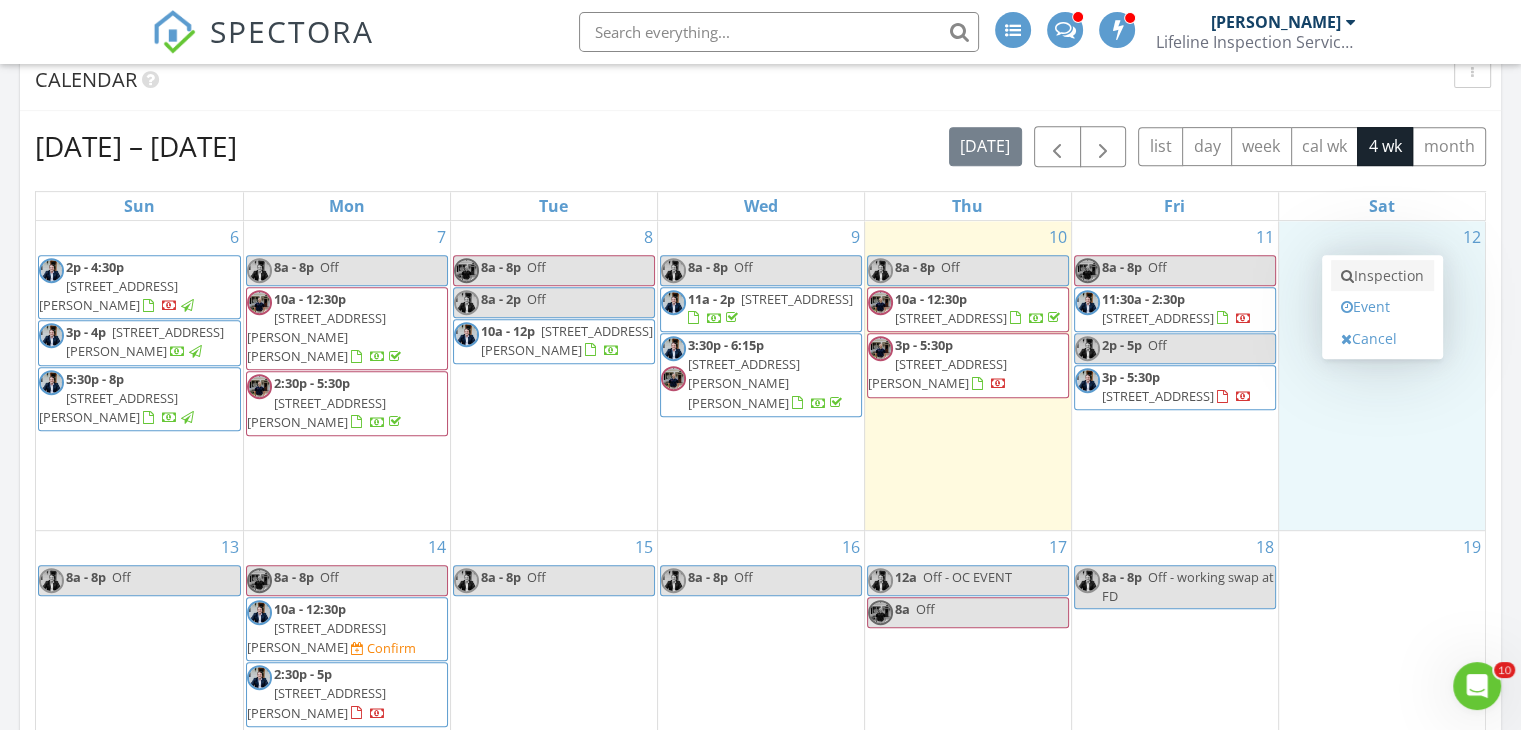 click on "Inspection" at bounding box center (1382, 276) 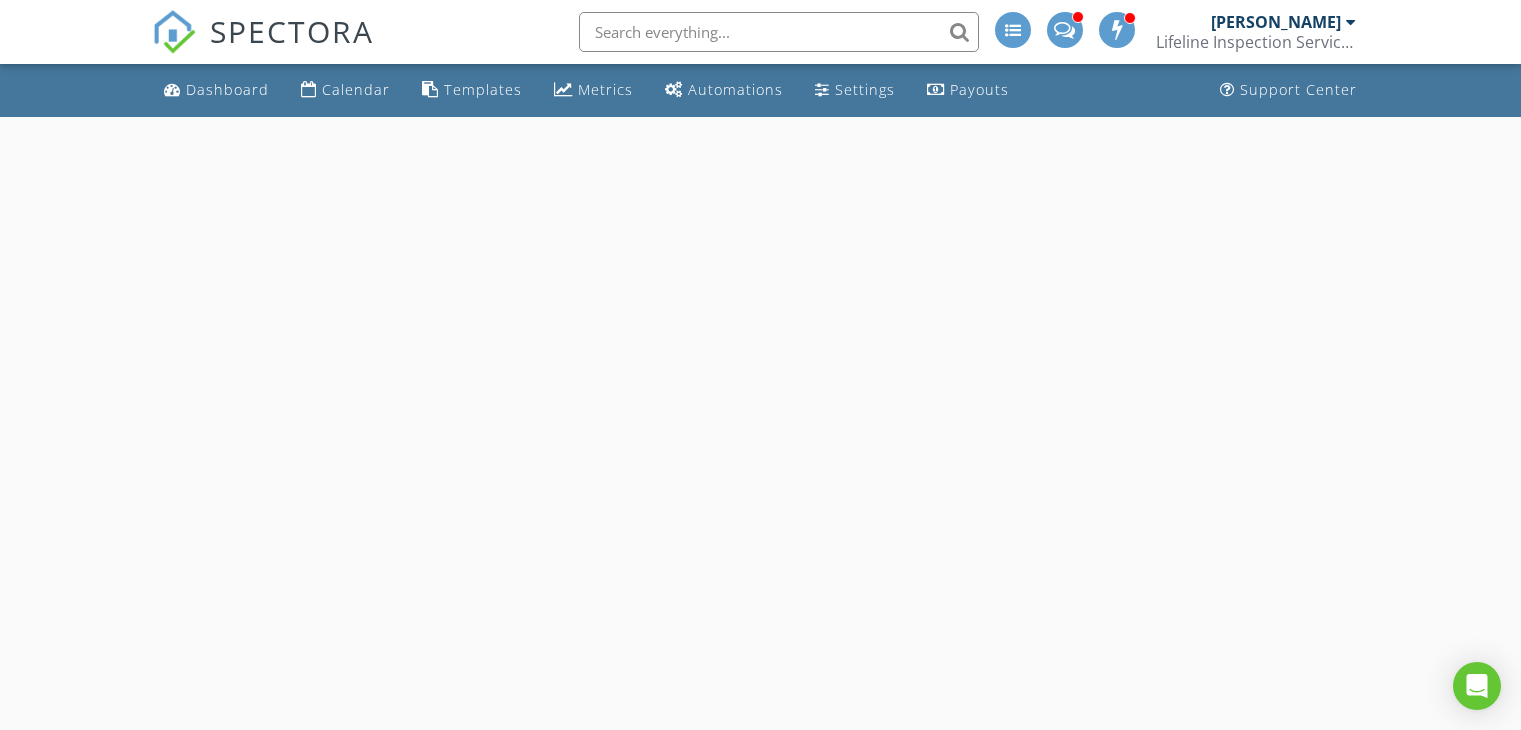 scroll, scrollTop: 0, scrollLeft: 0, axis: both 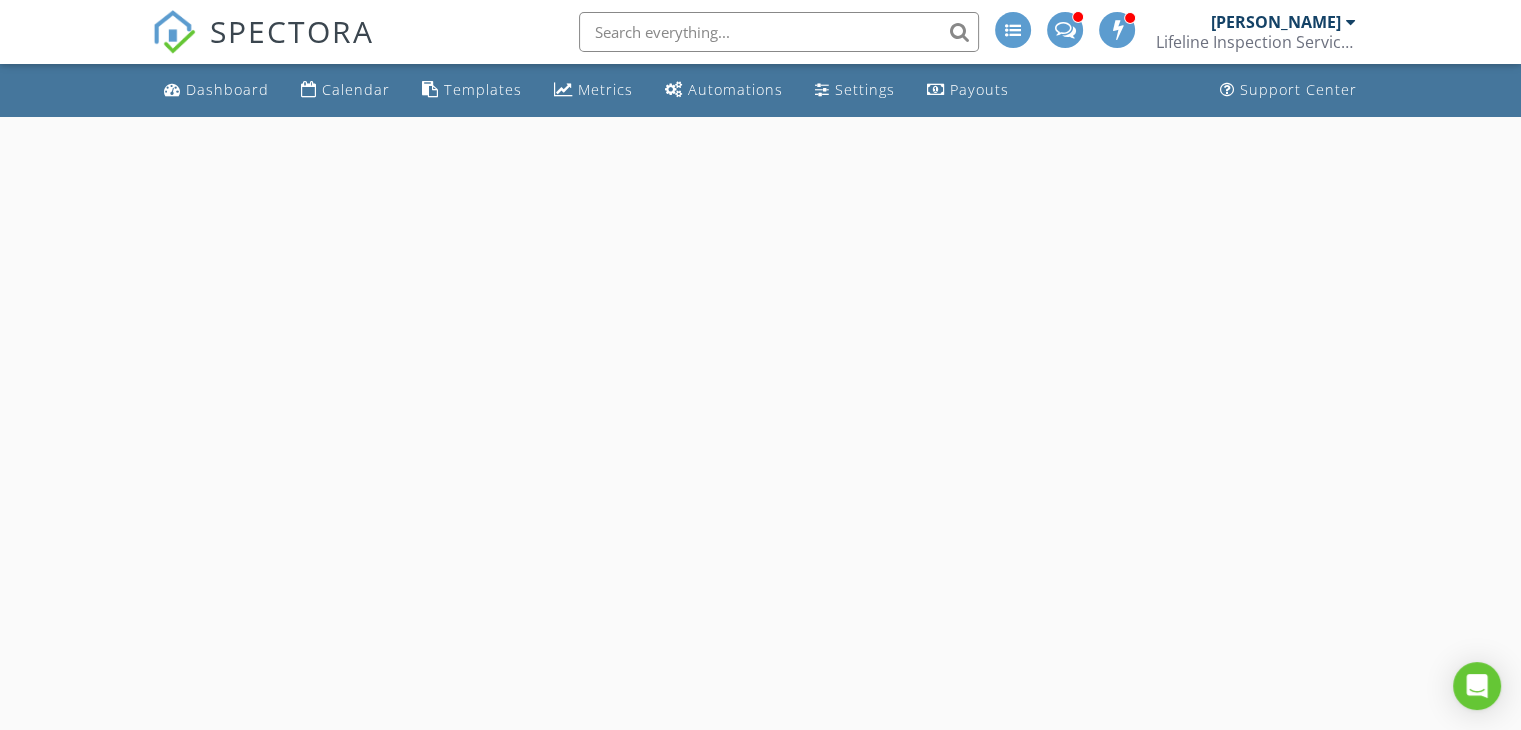 select on "6" 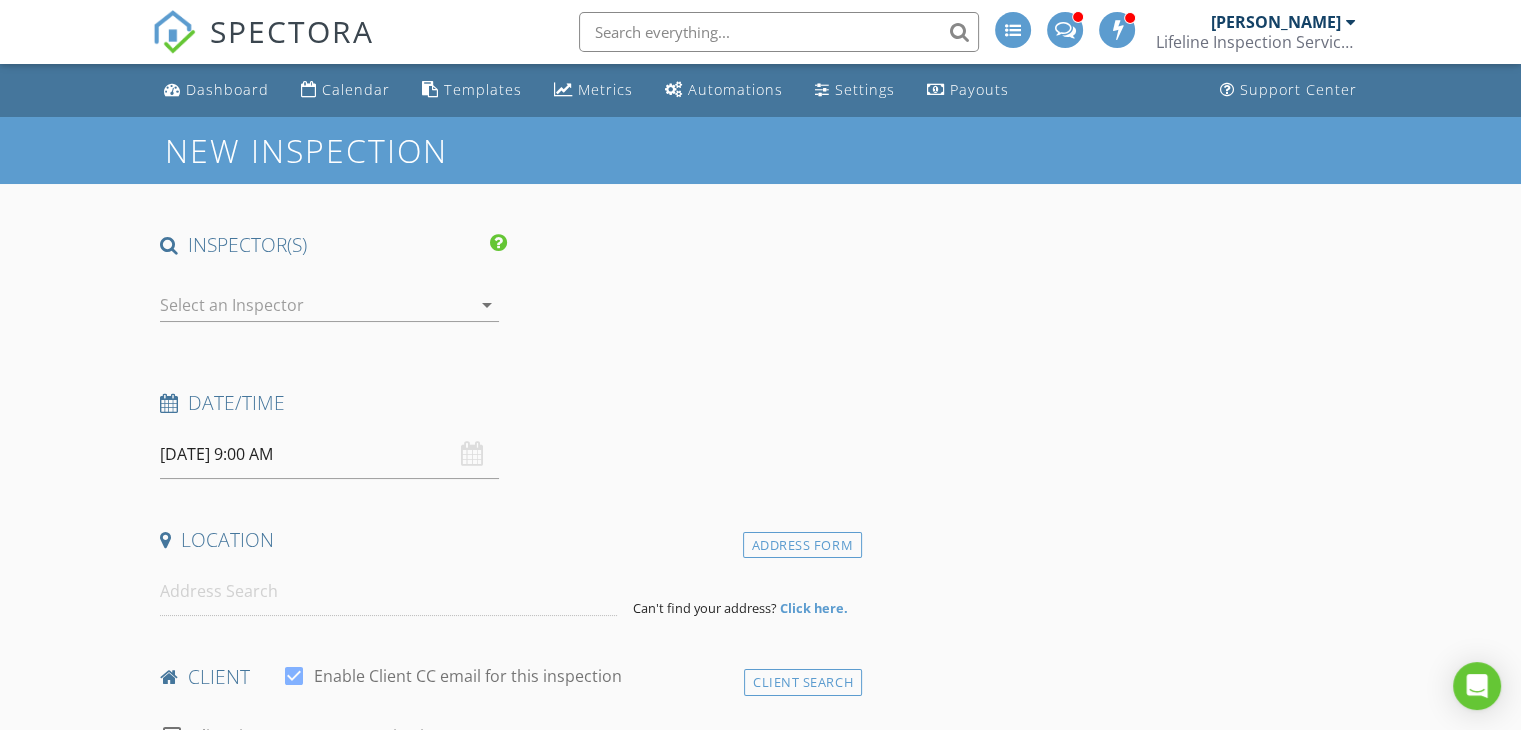 scroll, scrollTop: 0, scrollLeft: 0, axis: both 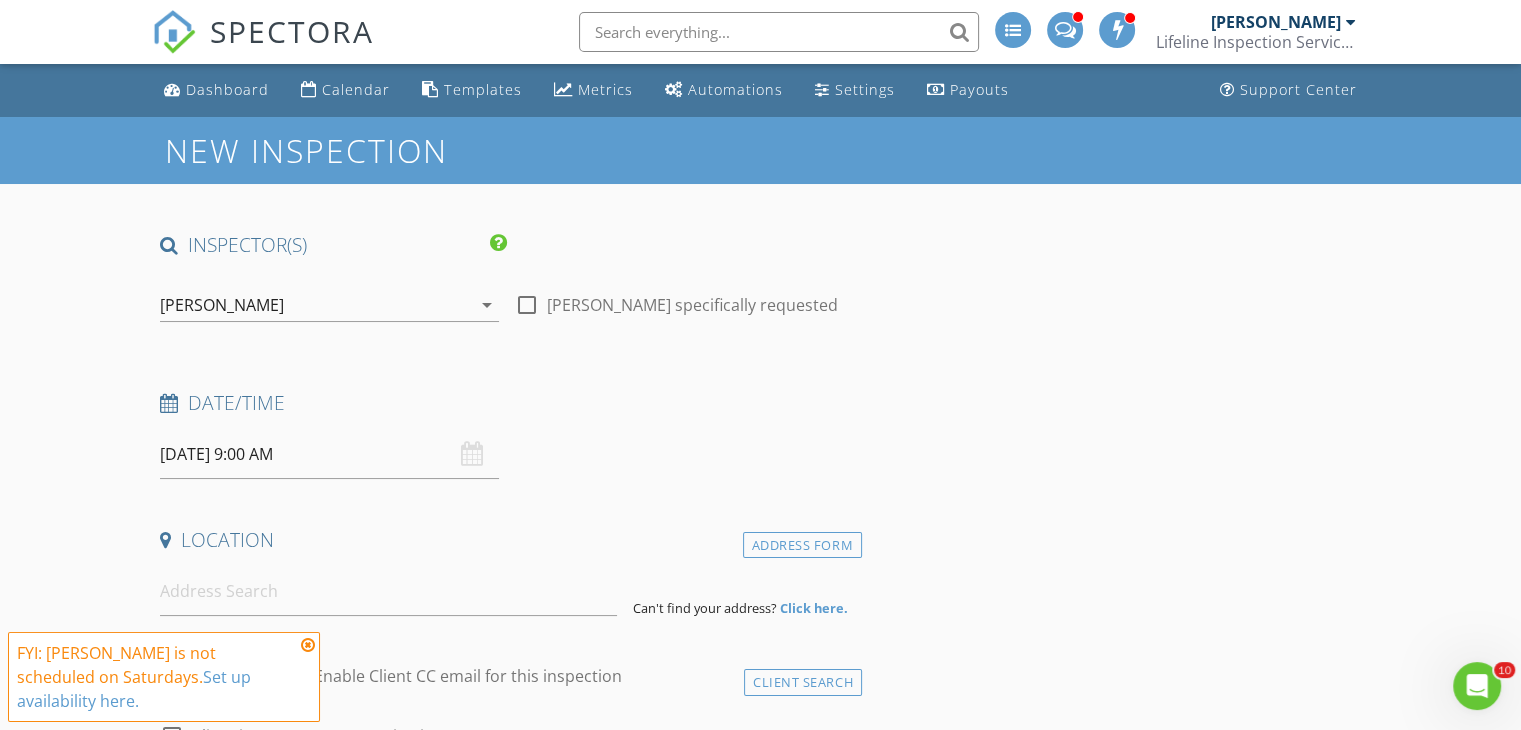 click on "[DATE] 9:00 AM" at bounding box center (329, 454) 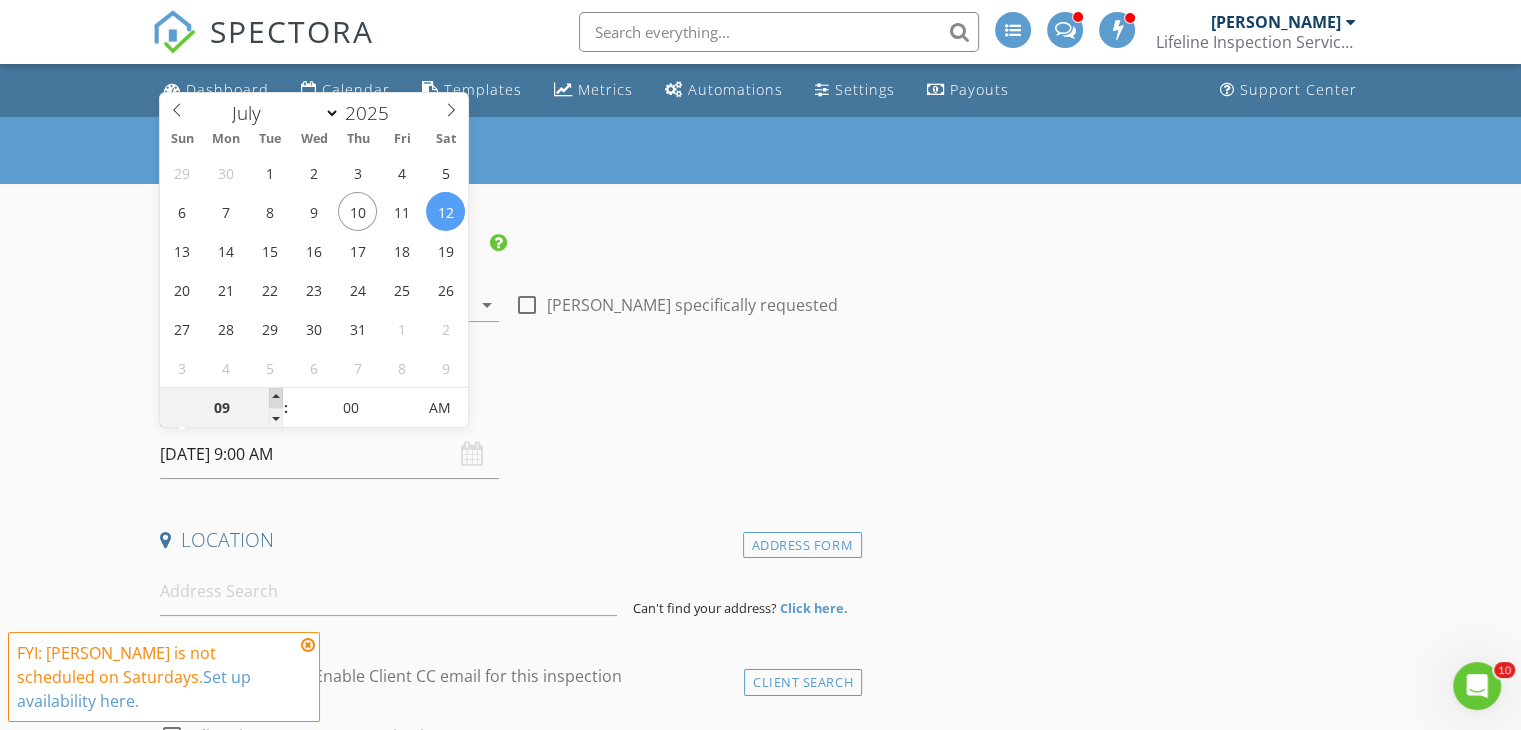 type on "10" 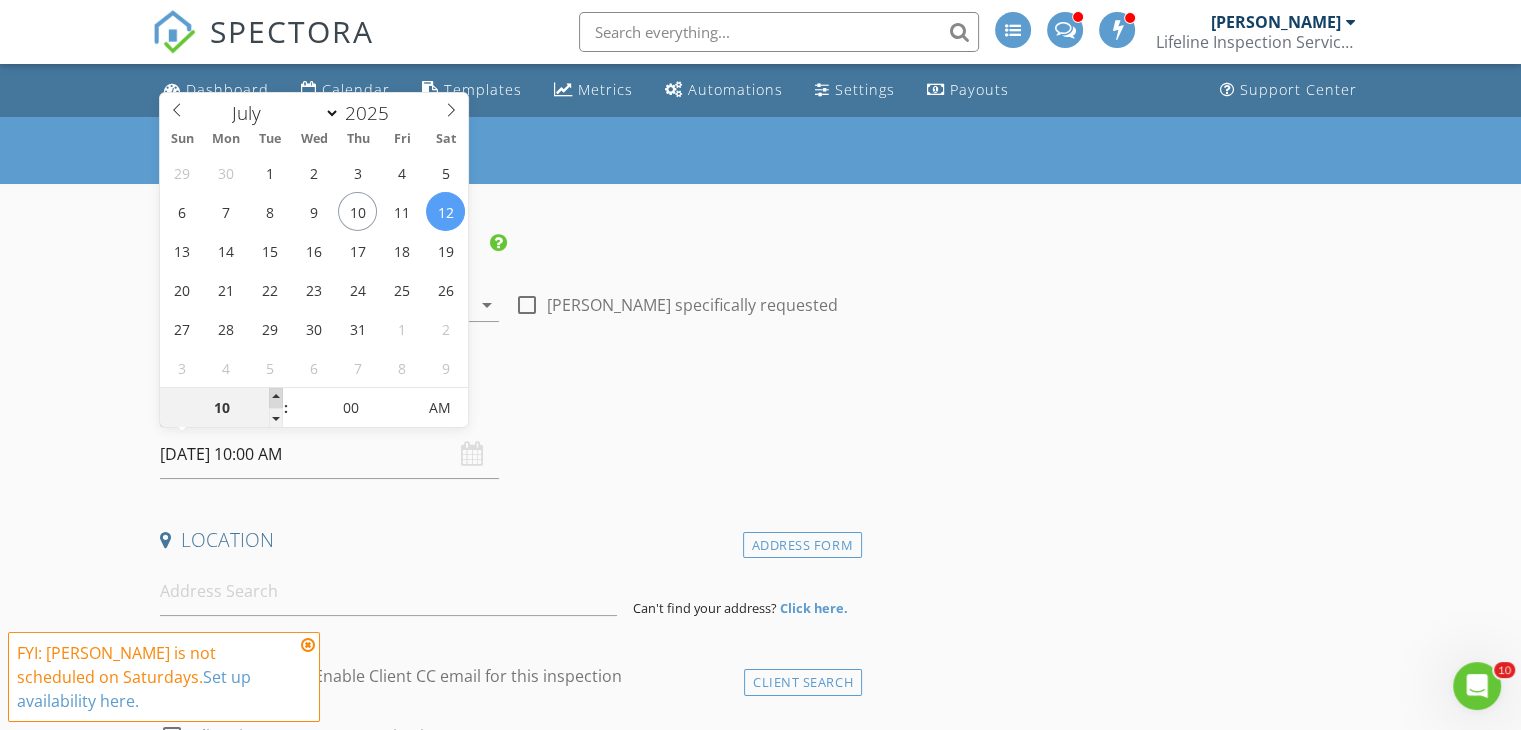 click at bounding box center [276, 398] 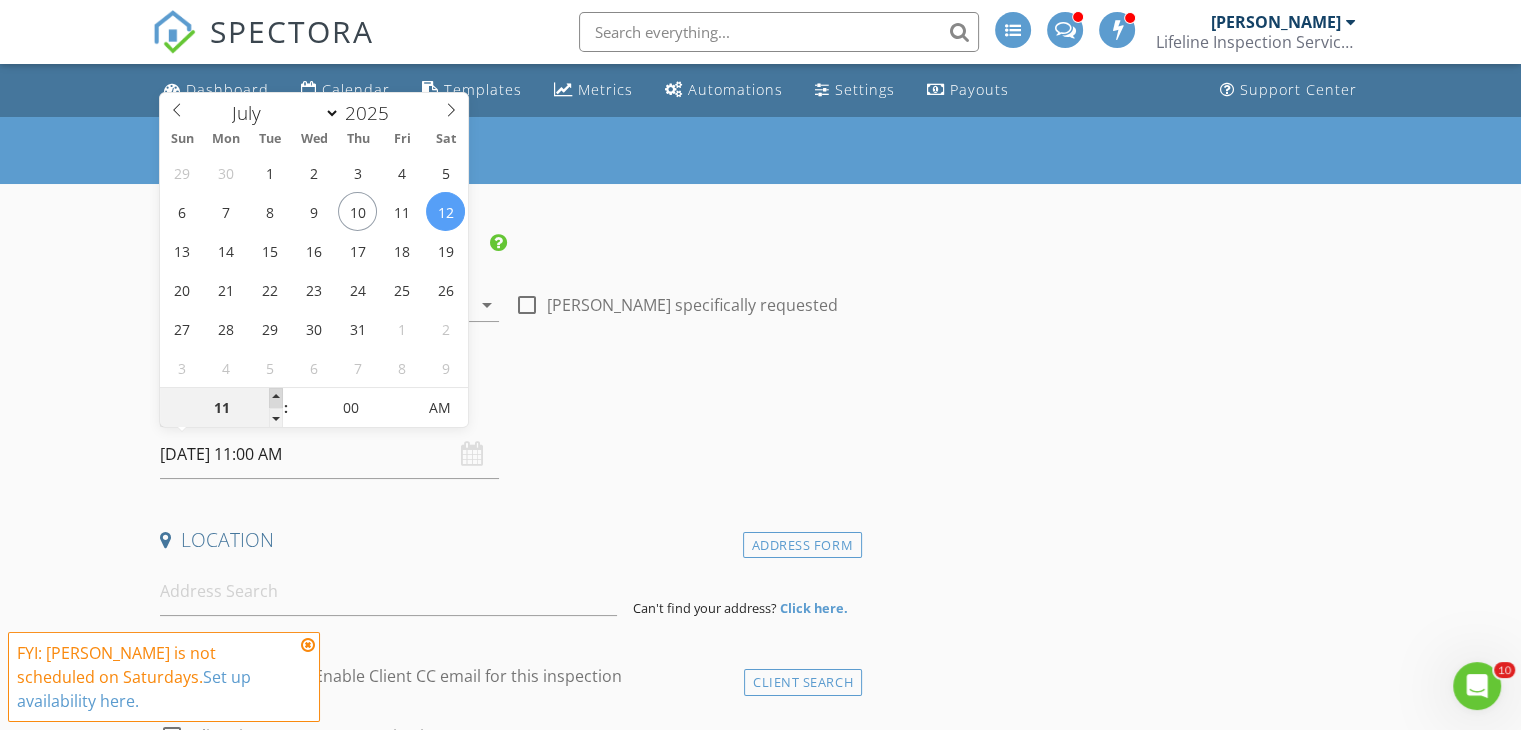 click at bounding box center (276, 398) 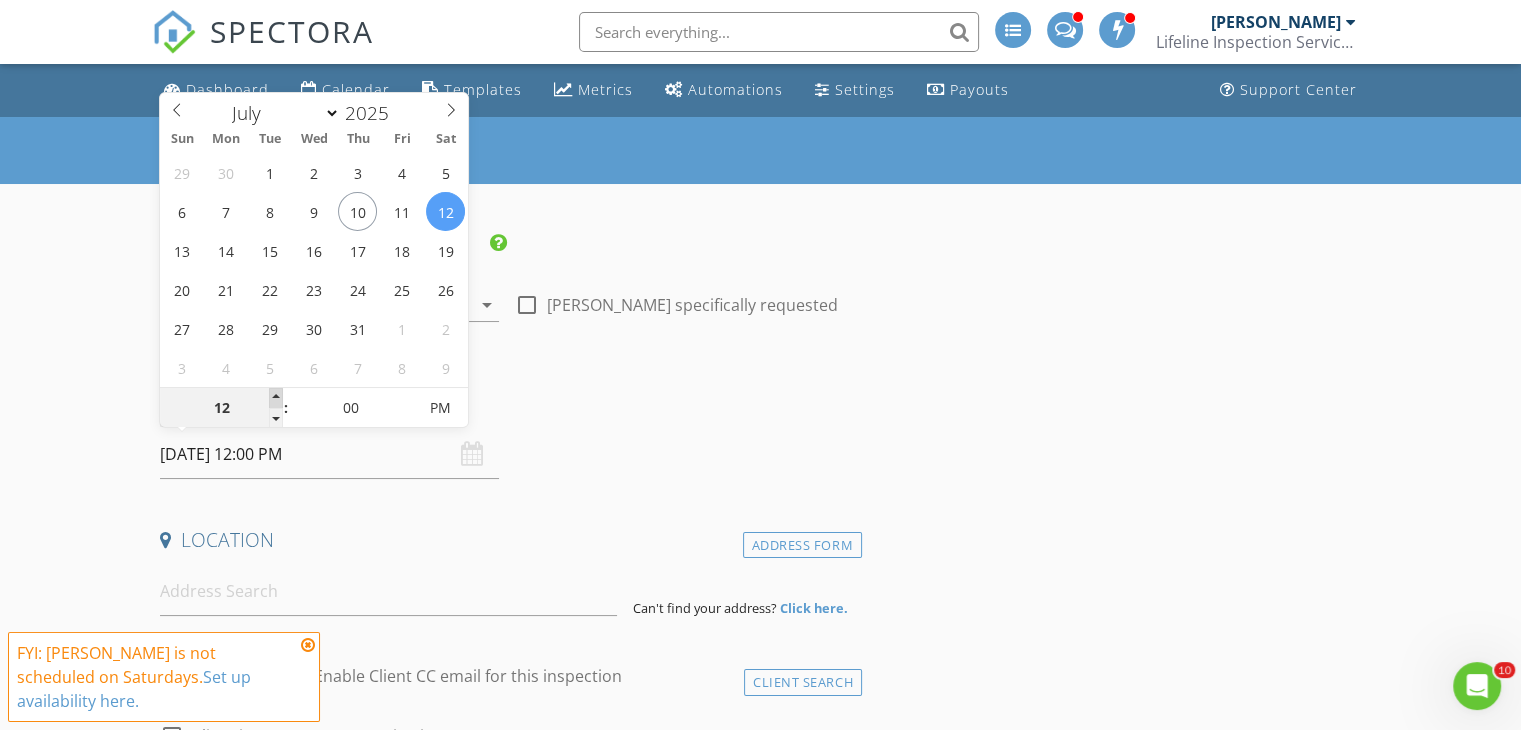 click at bounding box center (276, 398) 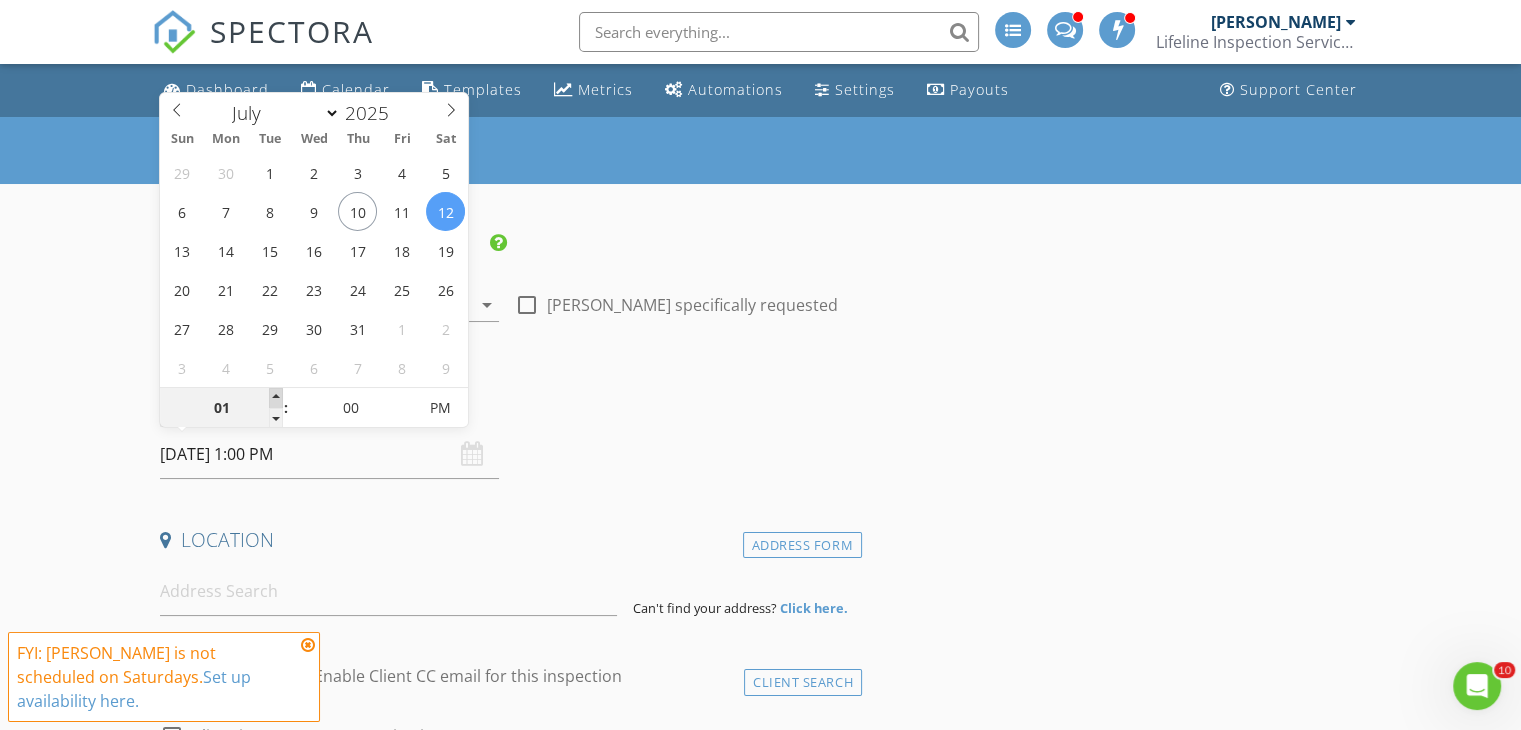 click at bounding box center [276, 398] 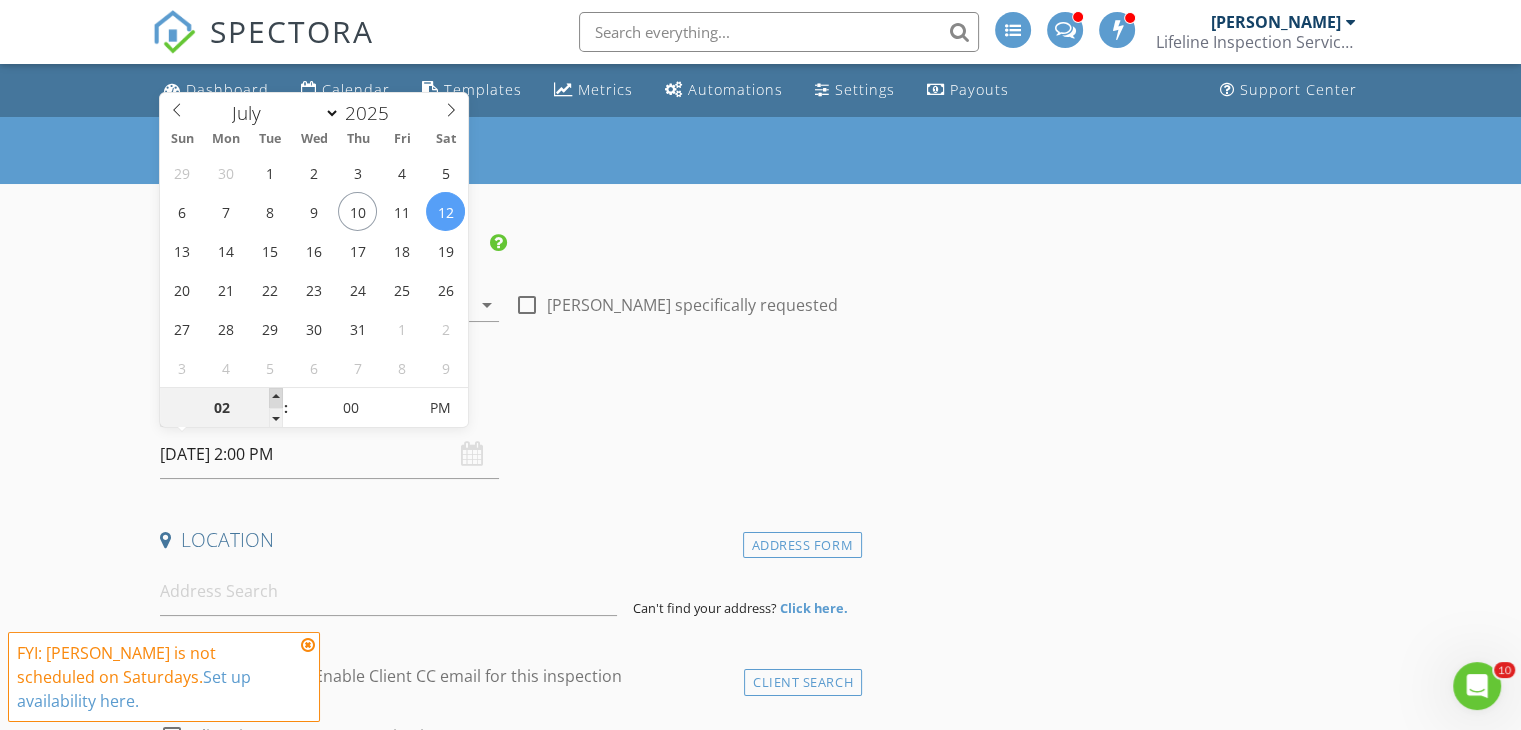 click at bounding box center [276, 398] 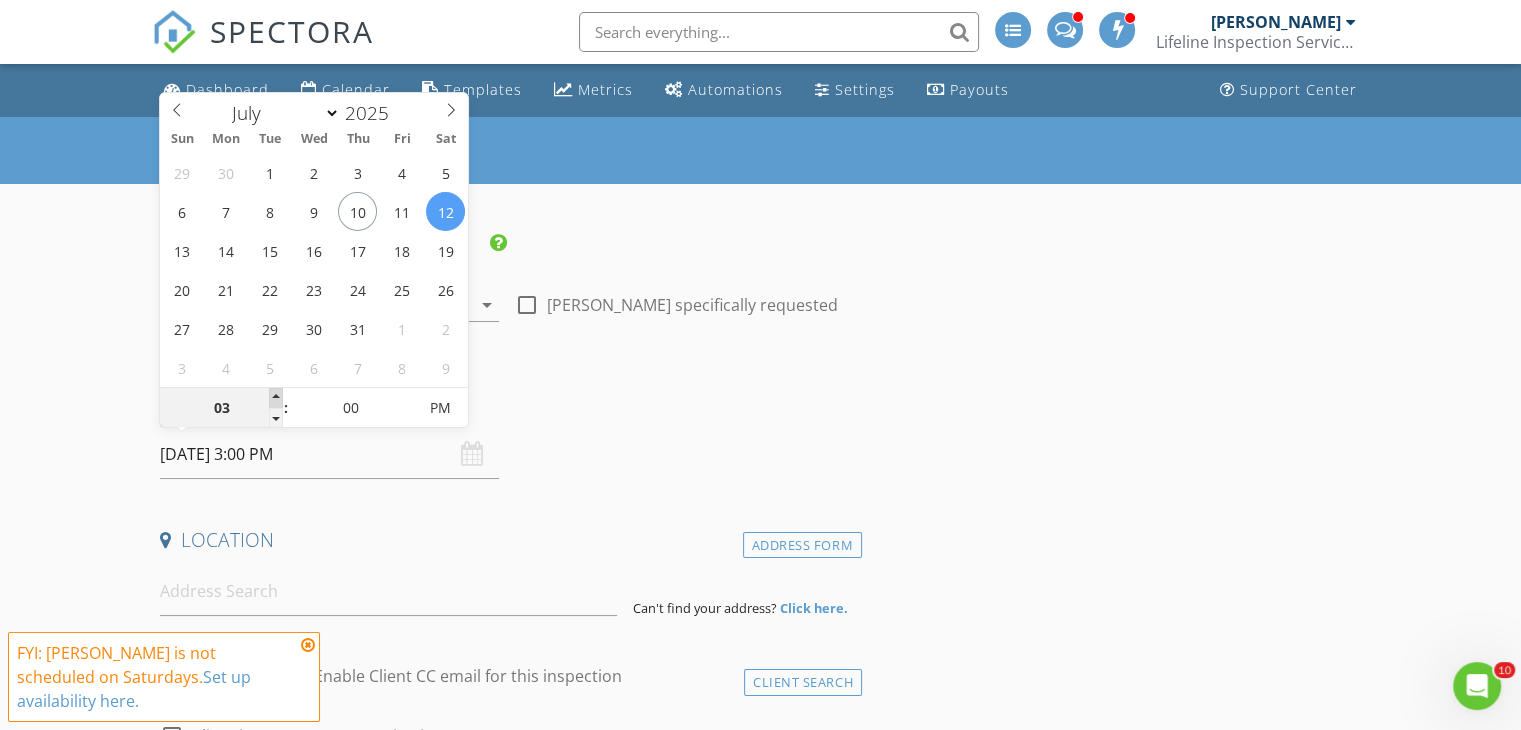 click at bounding box center (276, 398) 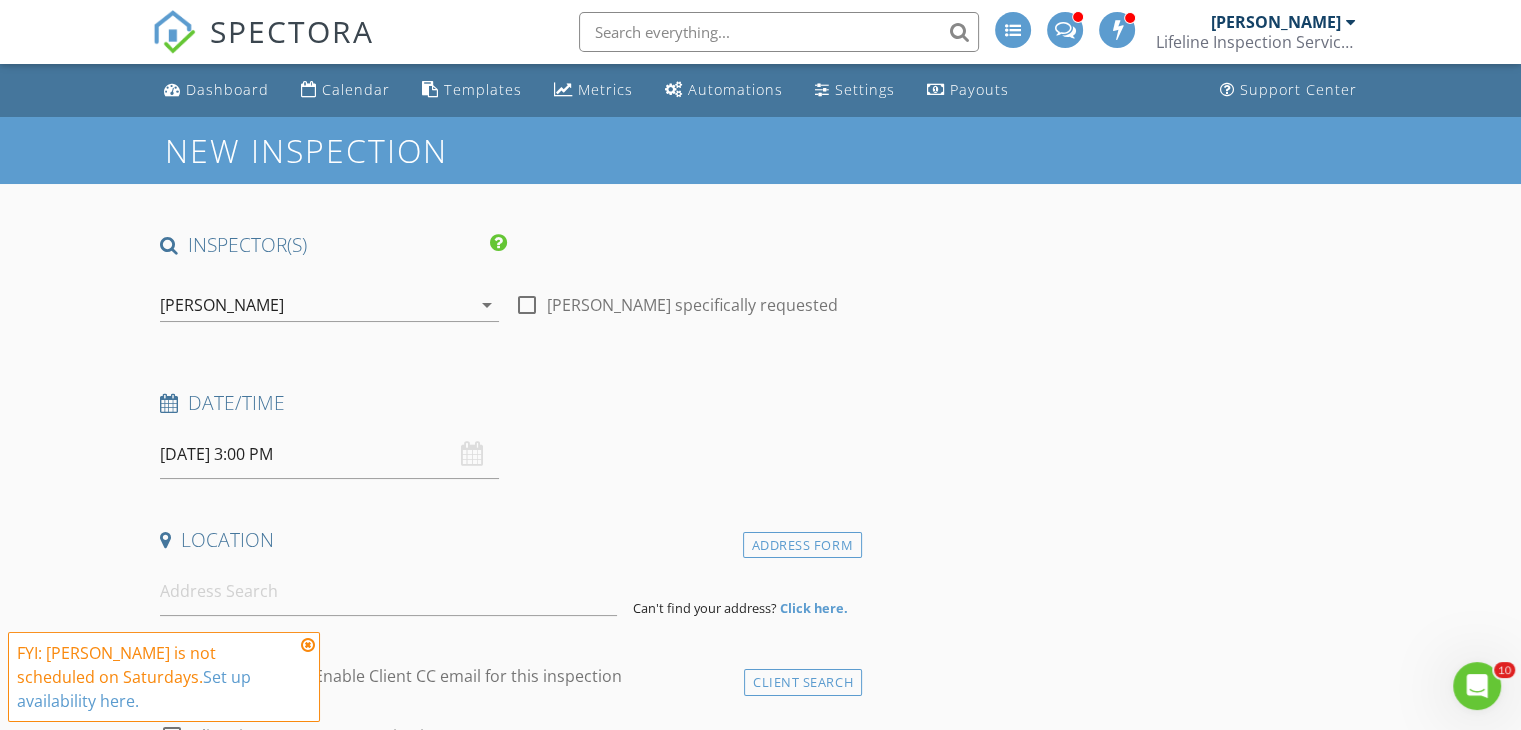 click on "Date/Time" at bounding box center (507, 410) 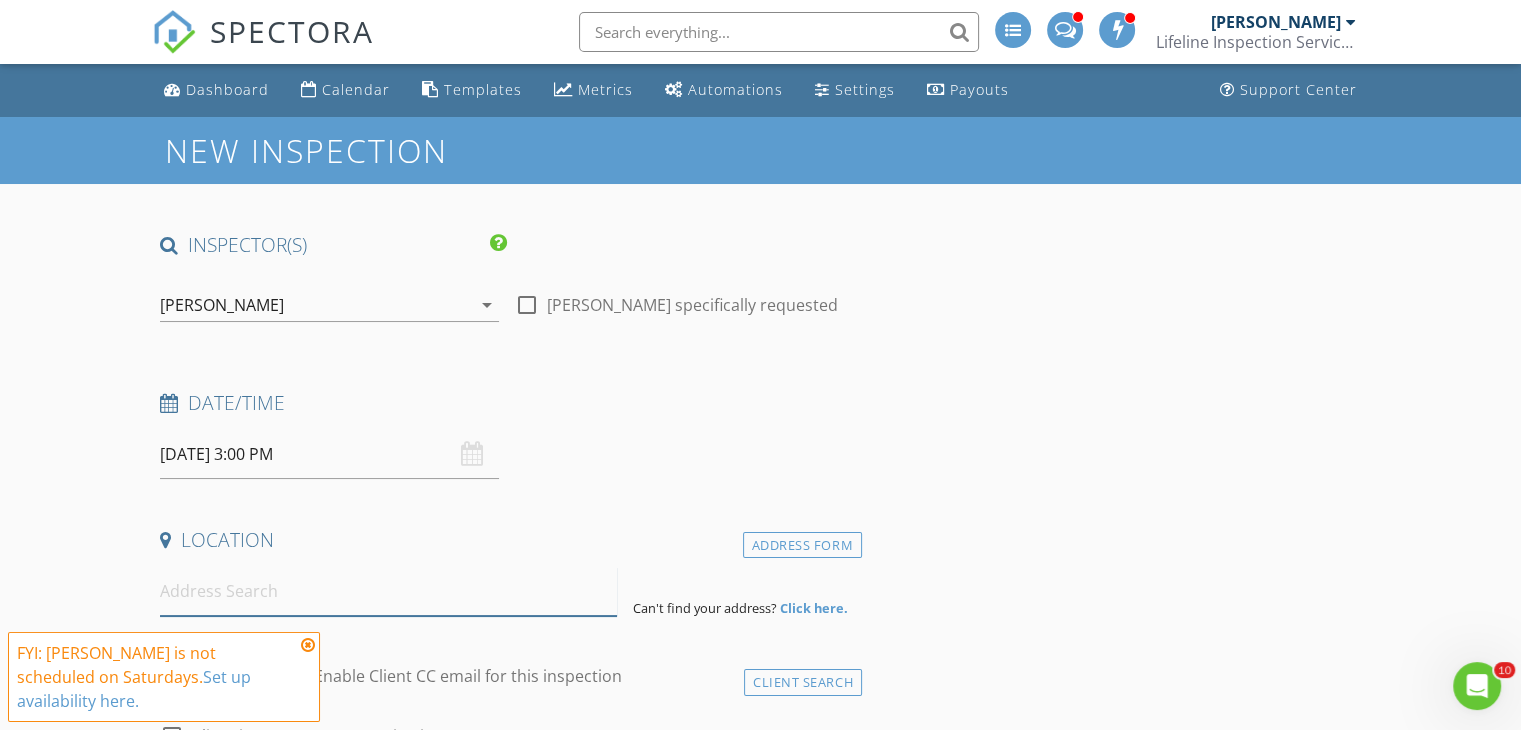 click at bounding box center (388, 591) 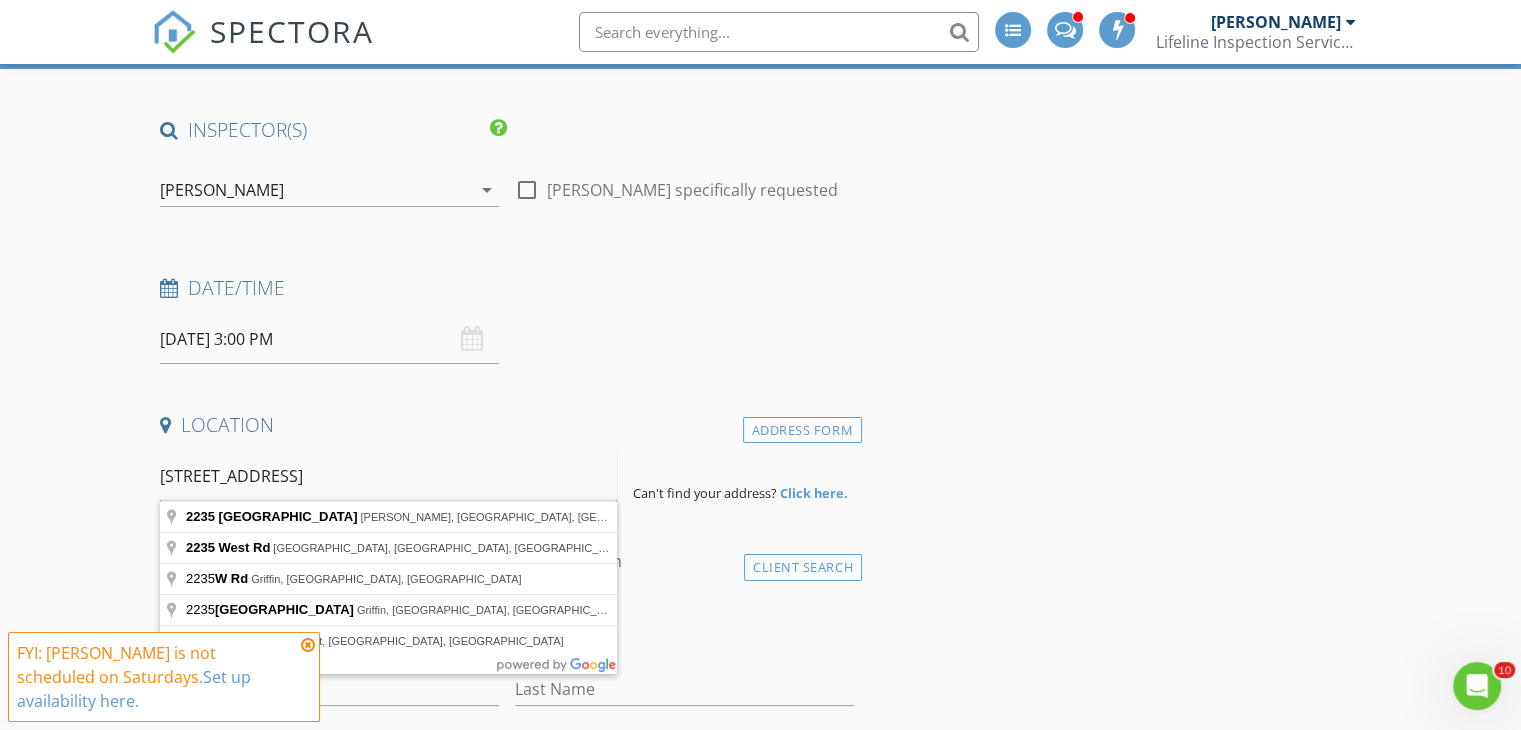 scroll, scrollTop: 116, scrollLeft: 0, axis: vertical 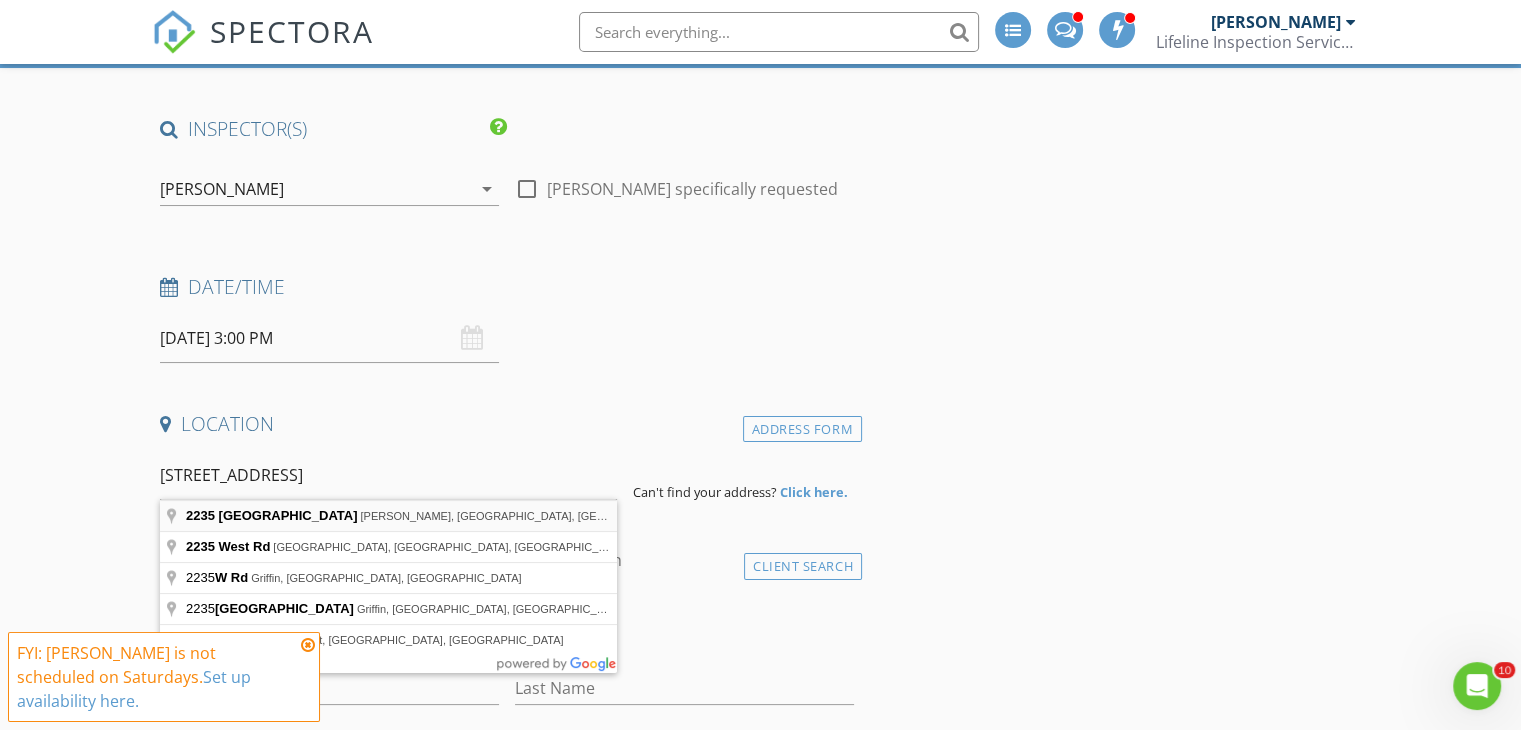 type on "2235 West Road, Williamson, GA, USA" 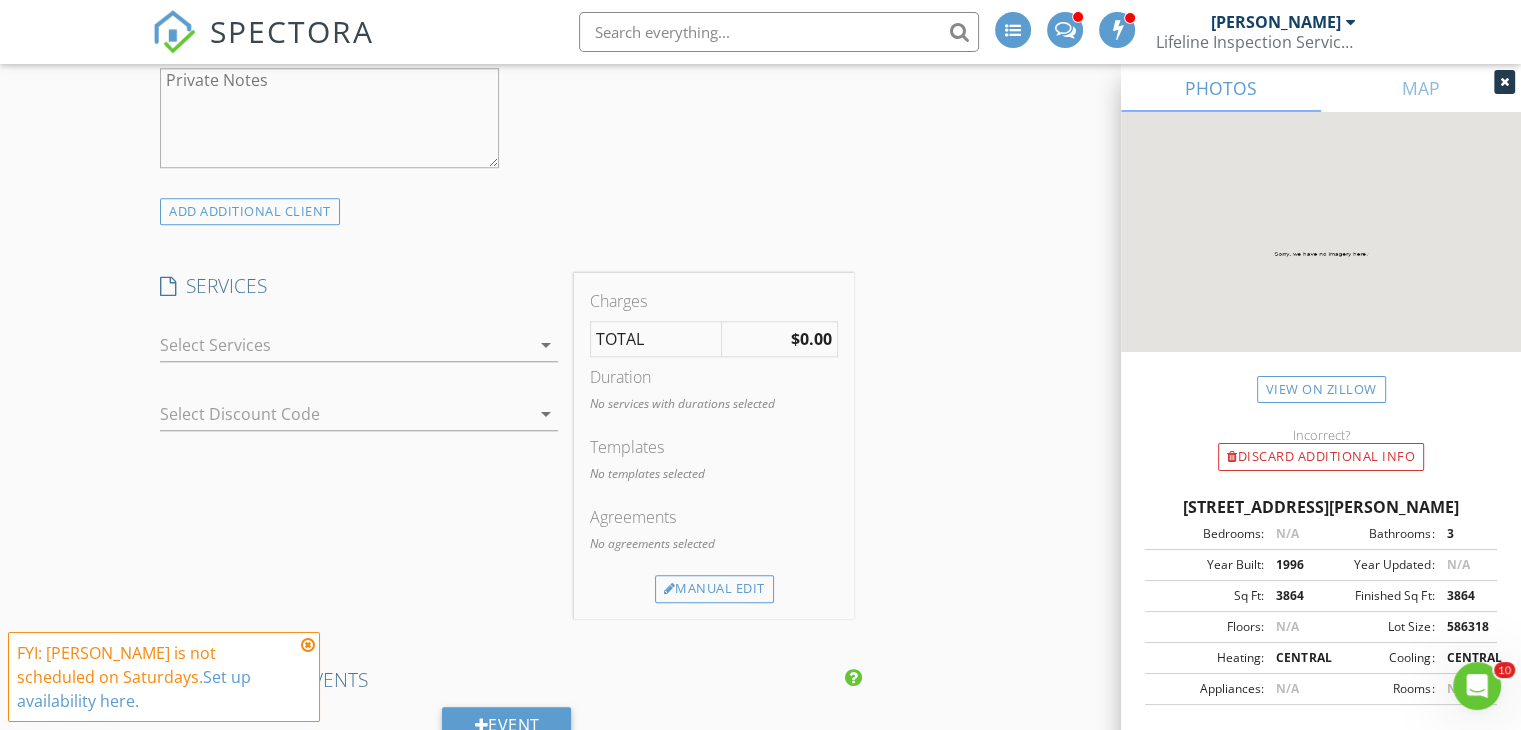 scroll, scrollTop: 1642, scrollLeft: 0, axis: vertical 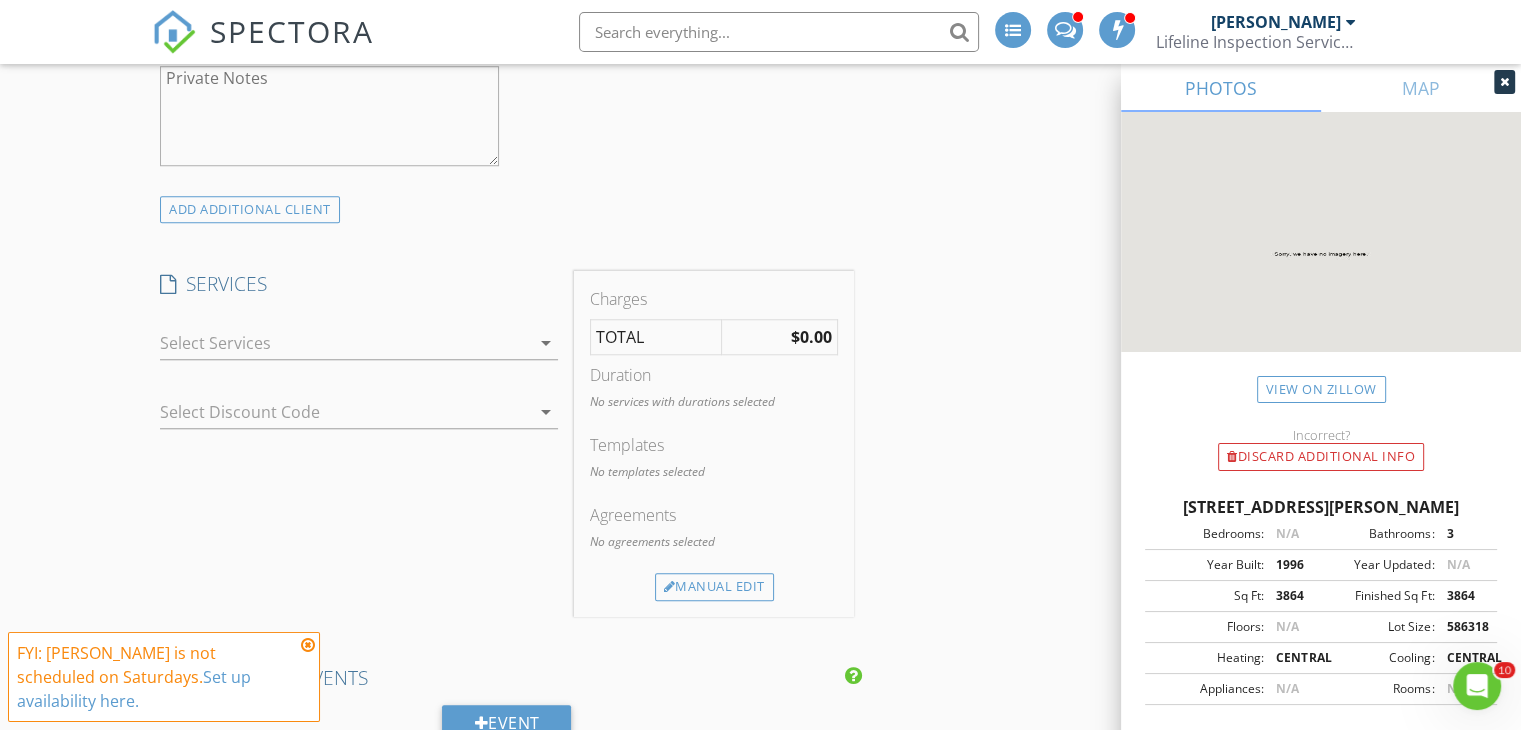 click at bounding box center [345, 343] 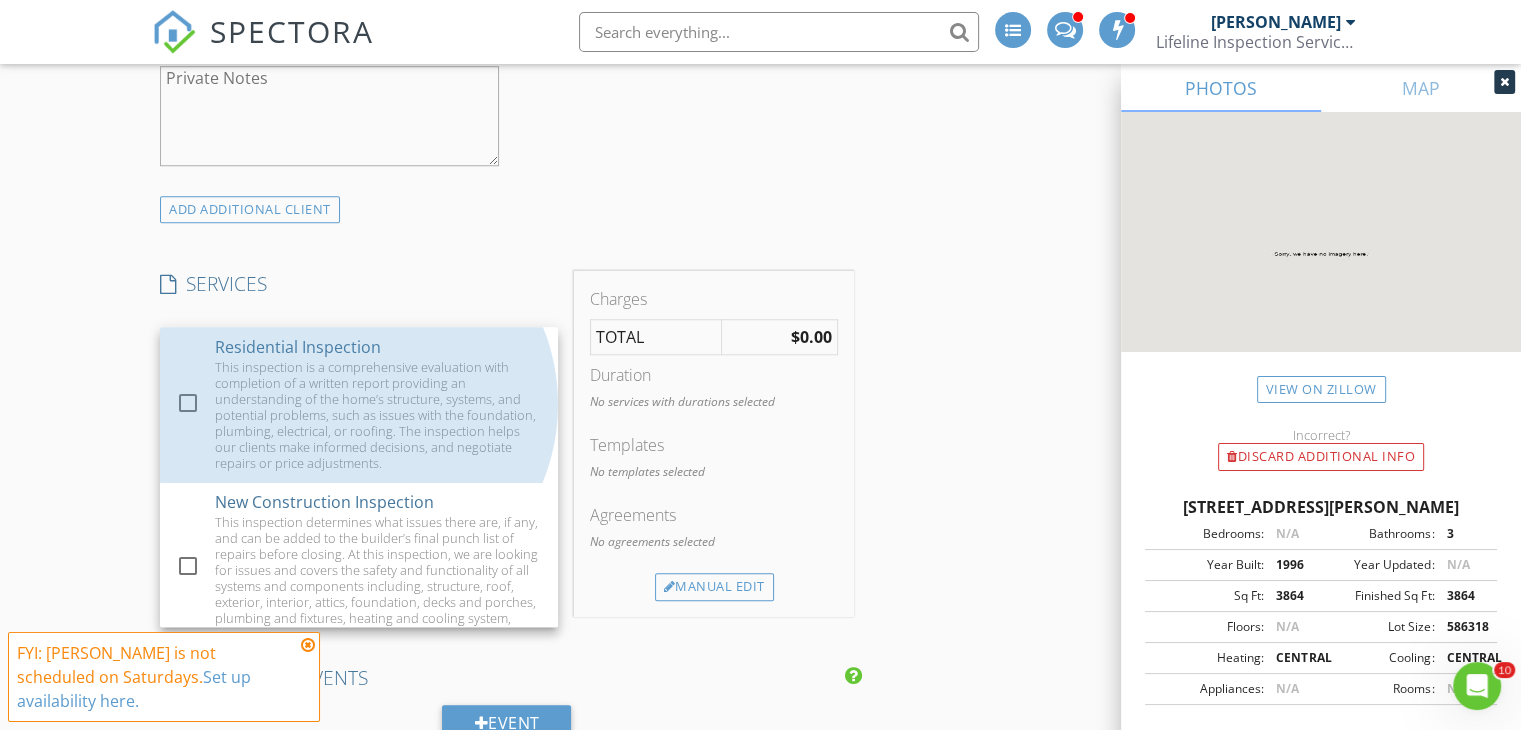 click on "Residential Inspection" at bounding box center [298, 347] 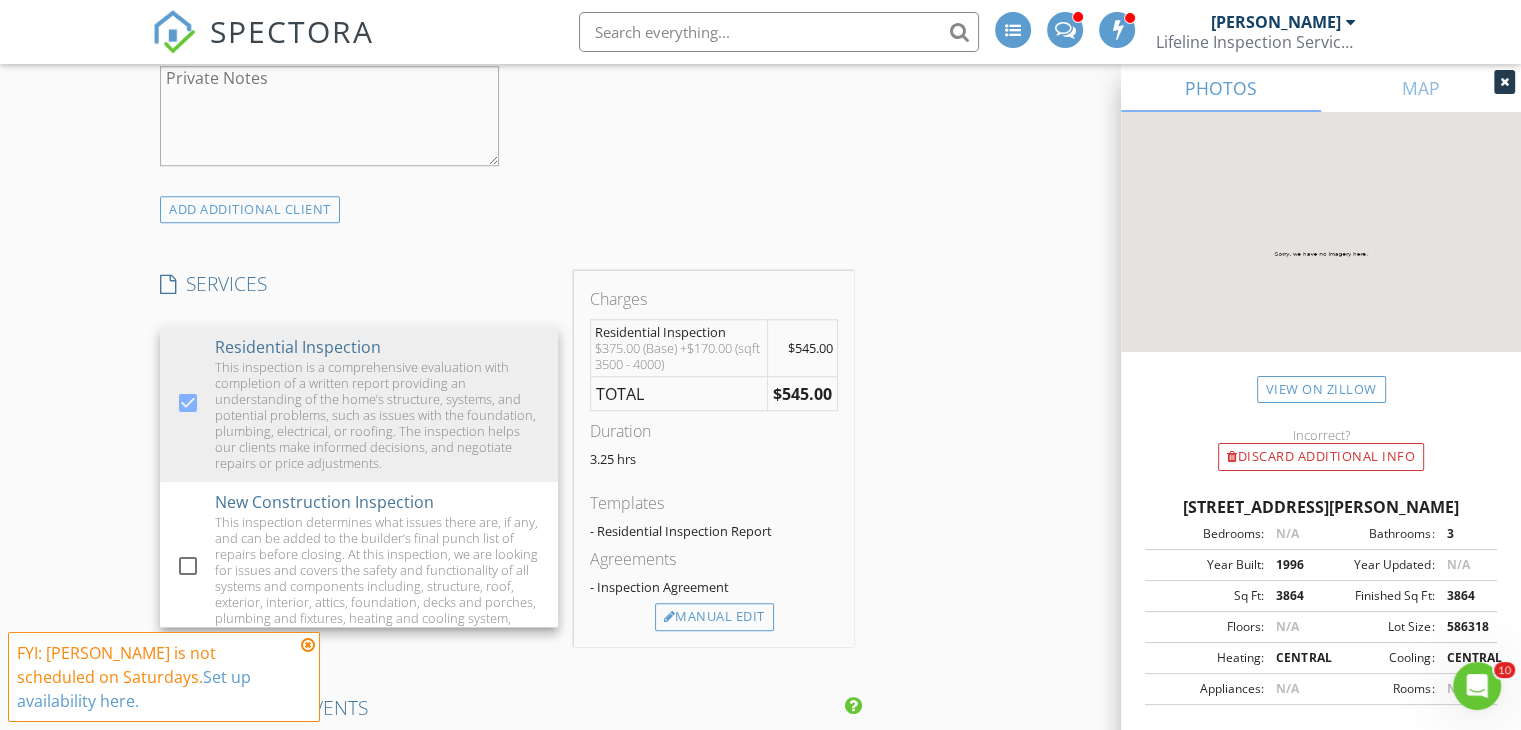 click on "New Inspection
INSPECTOR(S)
check_box   Josh Ryan   PRIMARY   check_box_outline_blank   Jimmy Hughes     Josh Ryan arrow_drop_down   check_box_outline_blank Josh Ryan specifically requested
Date/Time
07/12/2025 3:00 PM
Location
Address Search       Address 2235 W Rd   Unit   City Williamson   State GA   Zip 30292   County Pike     Square Feet 3864   Year Built 1996   Foundation arrow_drop_down     Josh Ryan     5.2 miles     (13 minutes)
client
check_box Enable Client CC email for this inspection   Client Search     check_box_outline_blank Client is a Company/Organization     First Name   Last Name   Email   CC Email   Phone   Address   City   State   Zip     Tags         Notes   Private Notes
ADD ADDITIONAL client
SERVICES
check_box   Residential Inspection" at bounding box center [760, 530] 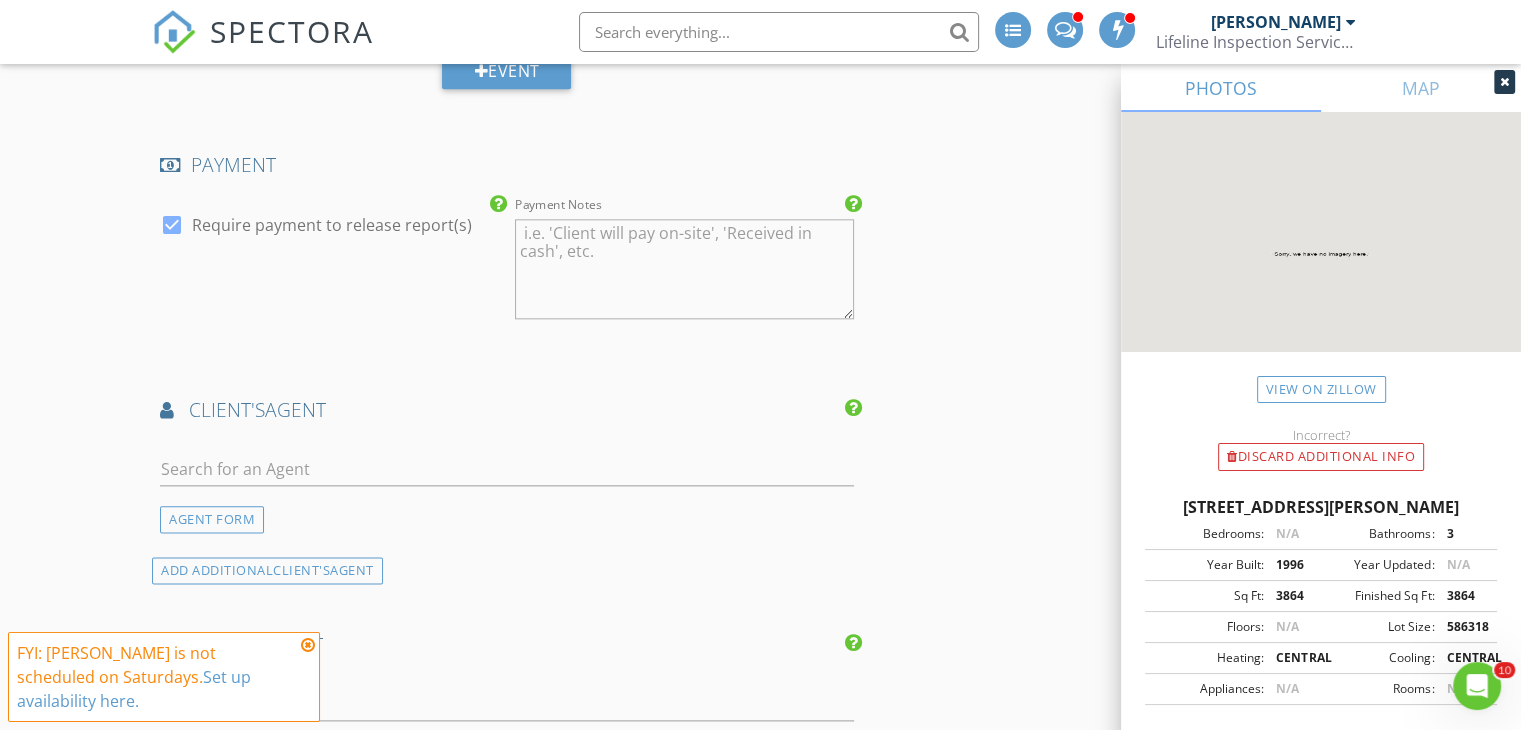 scroll, scrollTop: 2324, scrollLeft: 0, axis: vertical 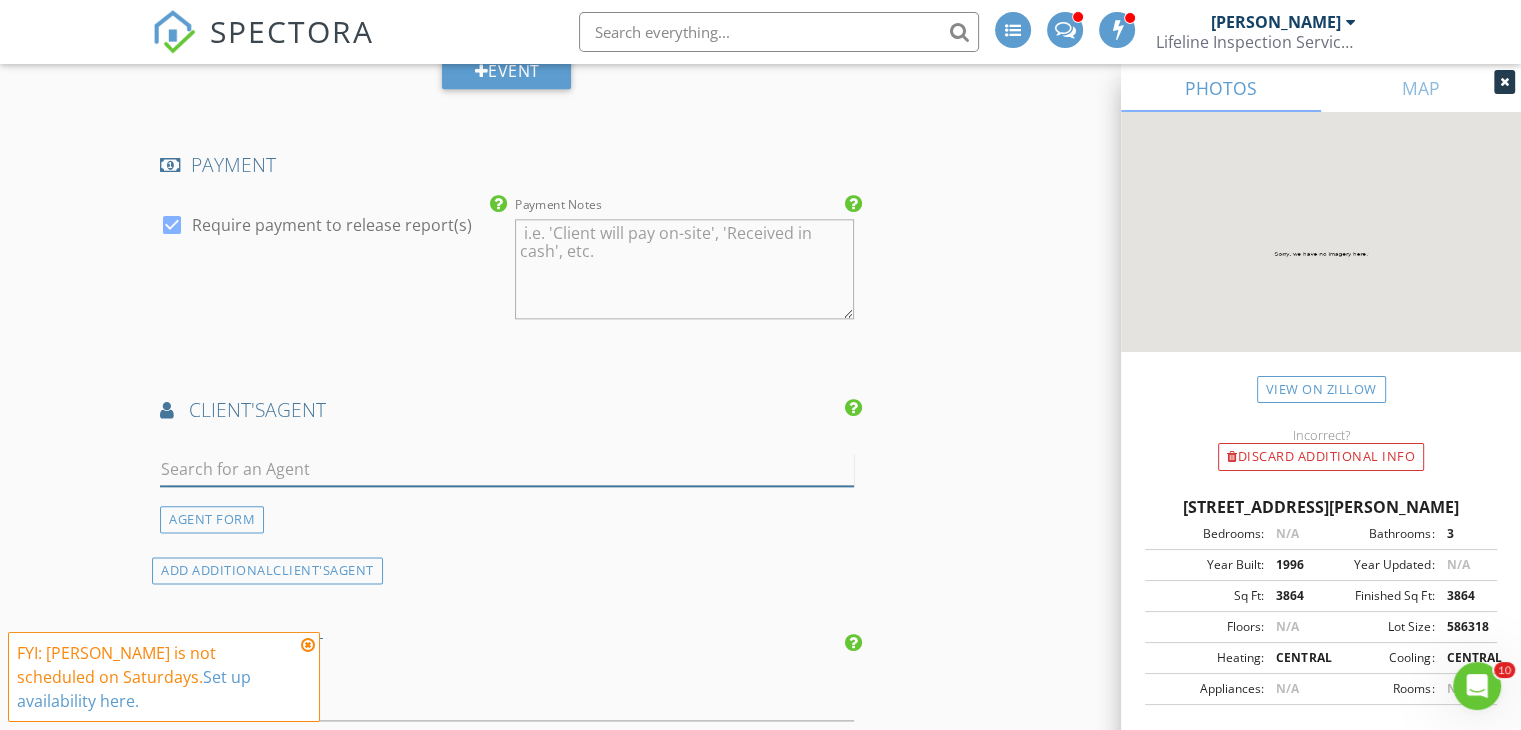 click at bounding box center (507, 469) 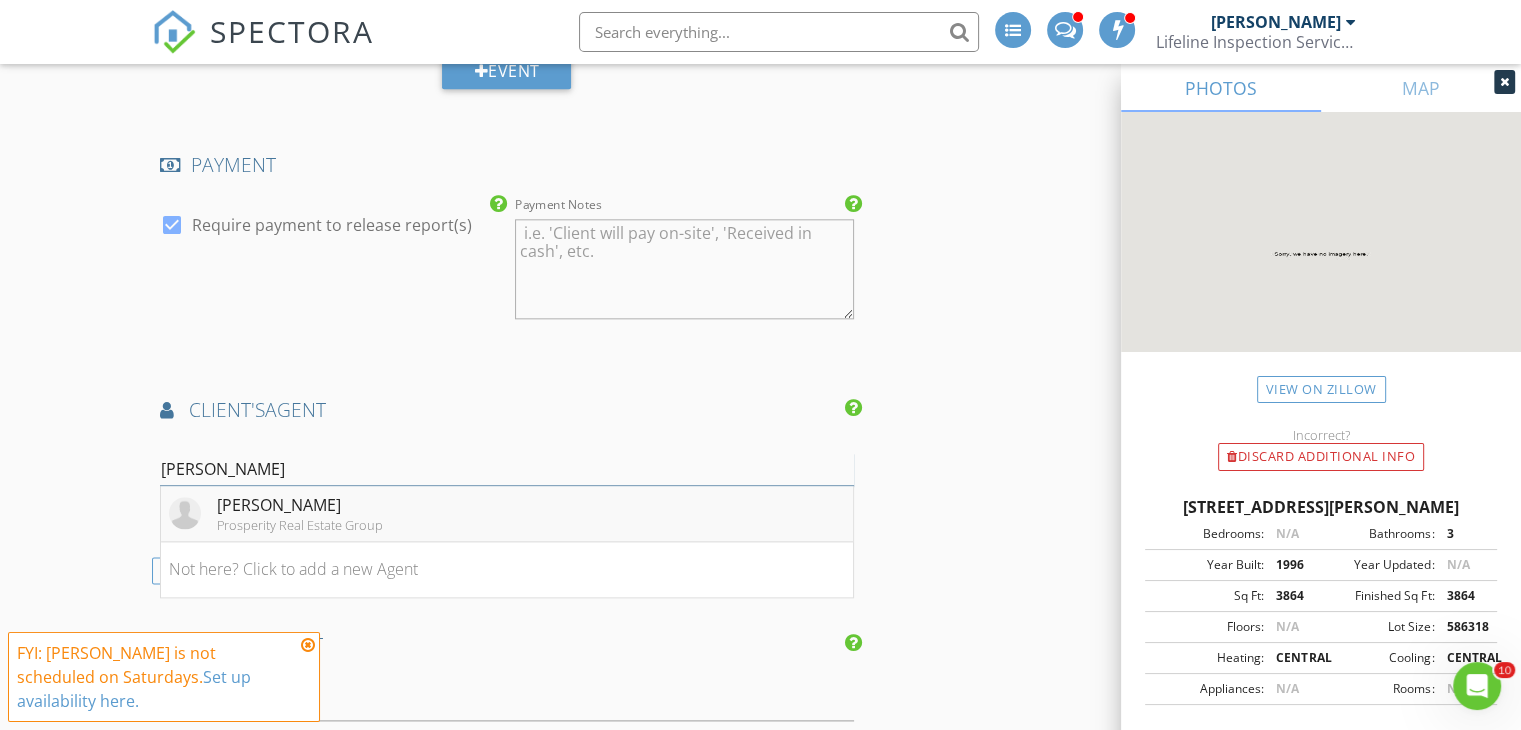 type on "ricky" 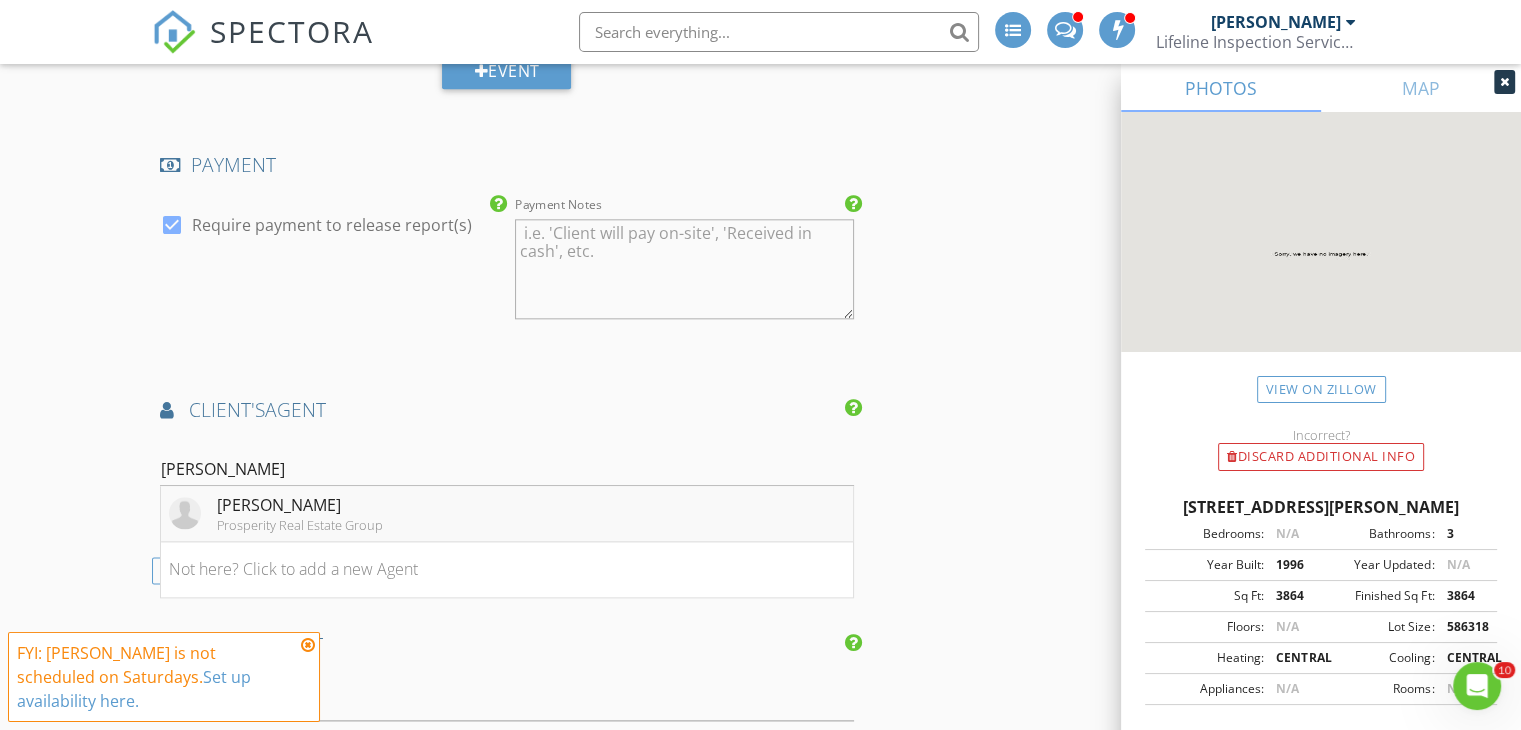 click on "Ricky Shepherd
Prosperity Real Estate Group" at bounding box center [507, 514] 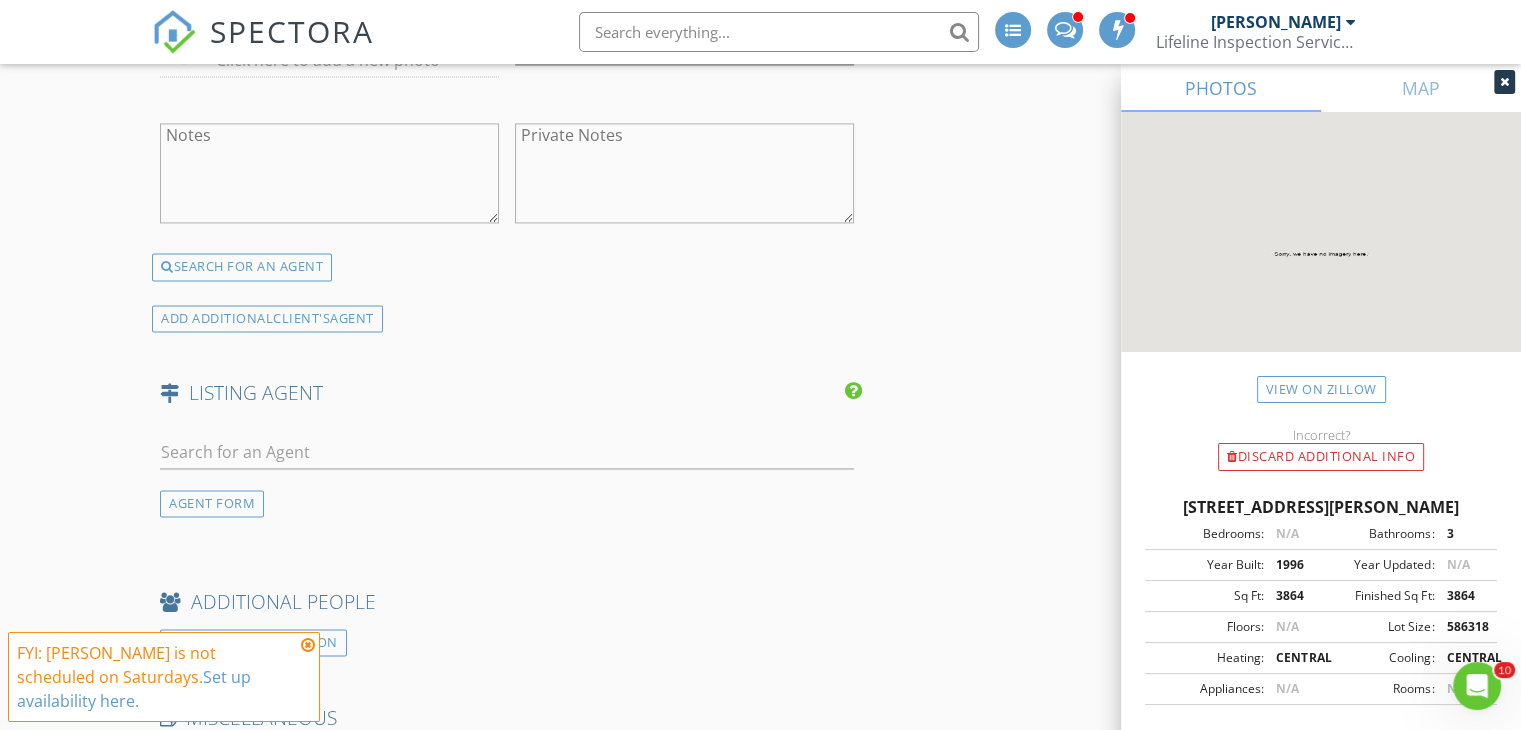 scroll, scrollTop: 3096, scrollLeft: 0, axis: vertical 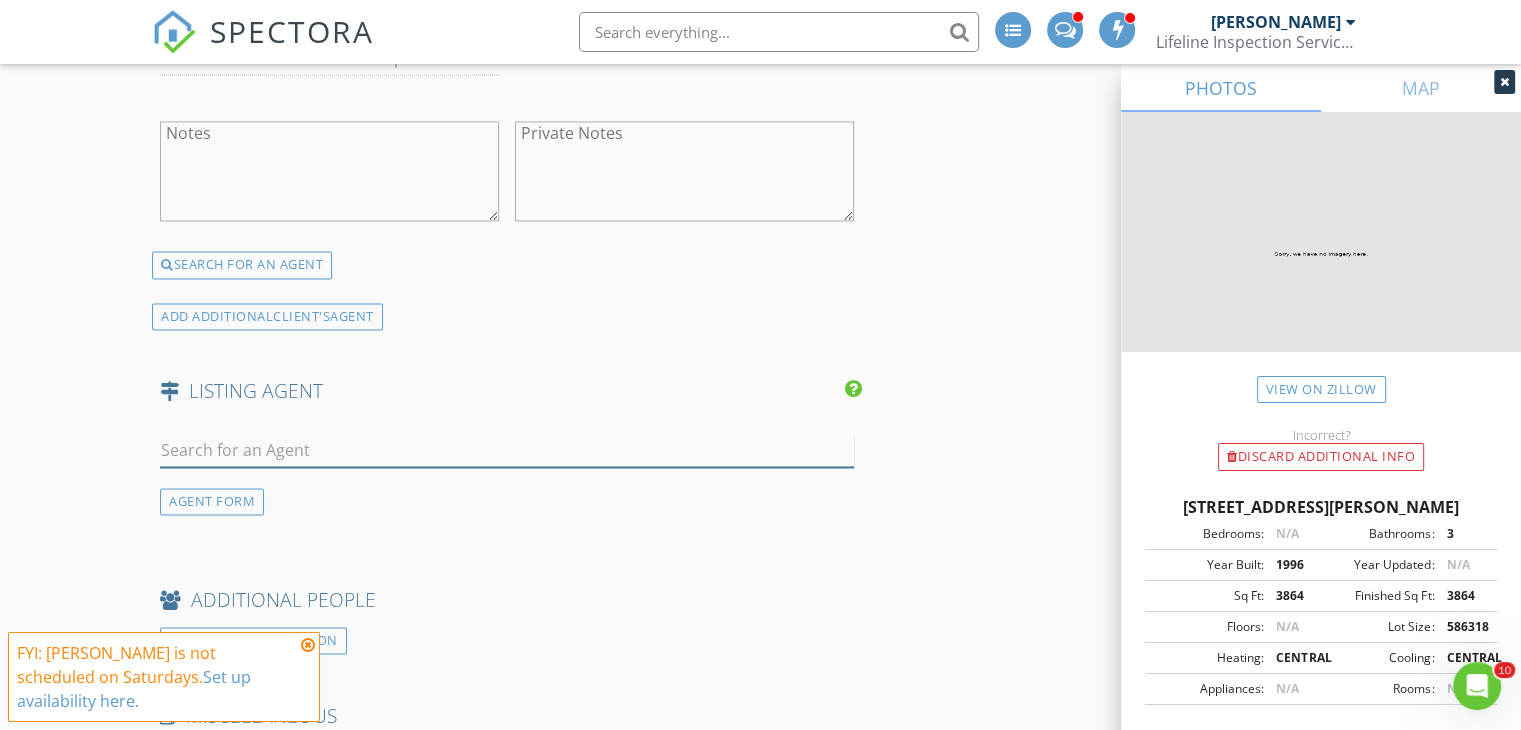 click at bounding box center [507, 450] 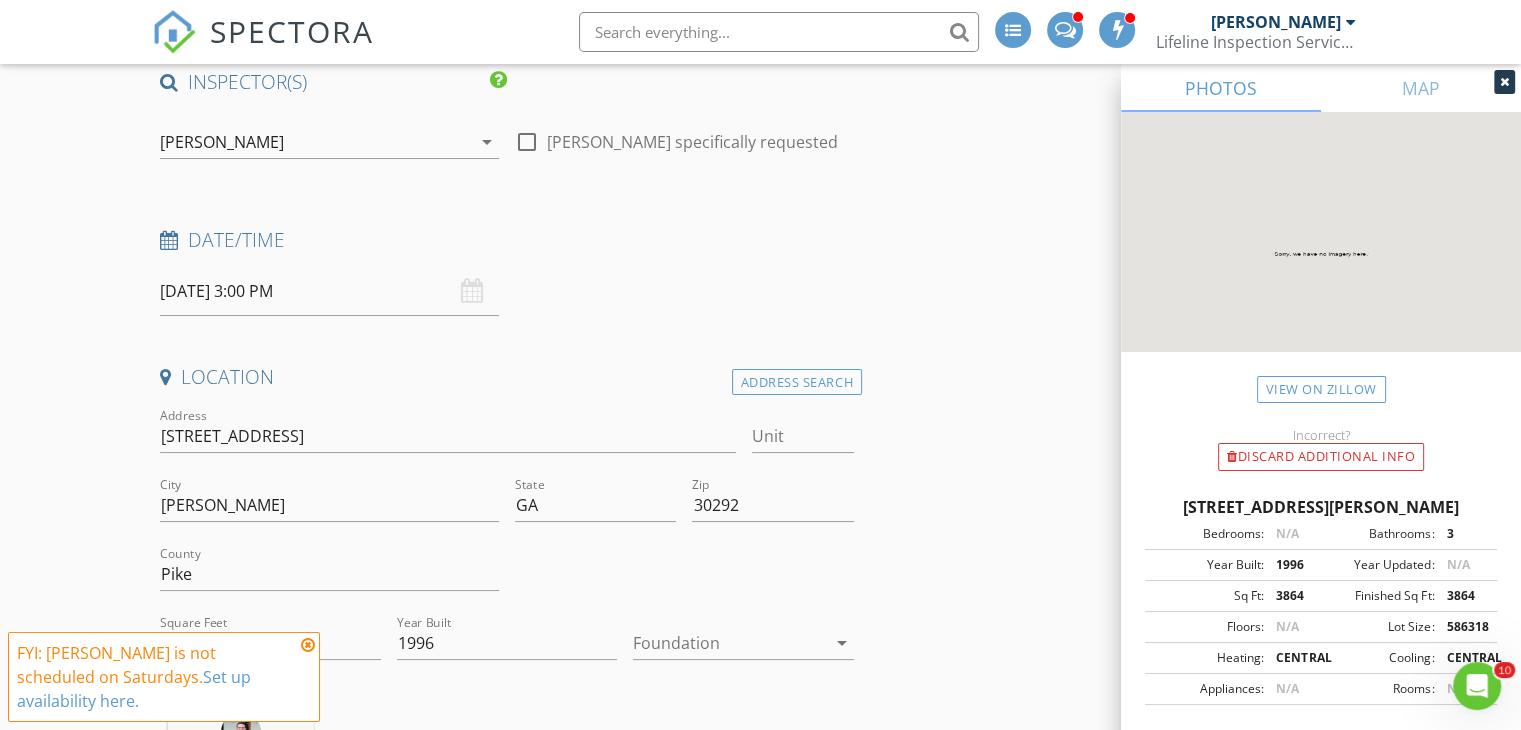 scroll, scrollTop: 164, scrollLeft: 0, axis: vertical 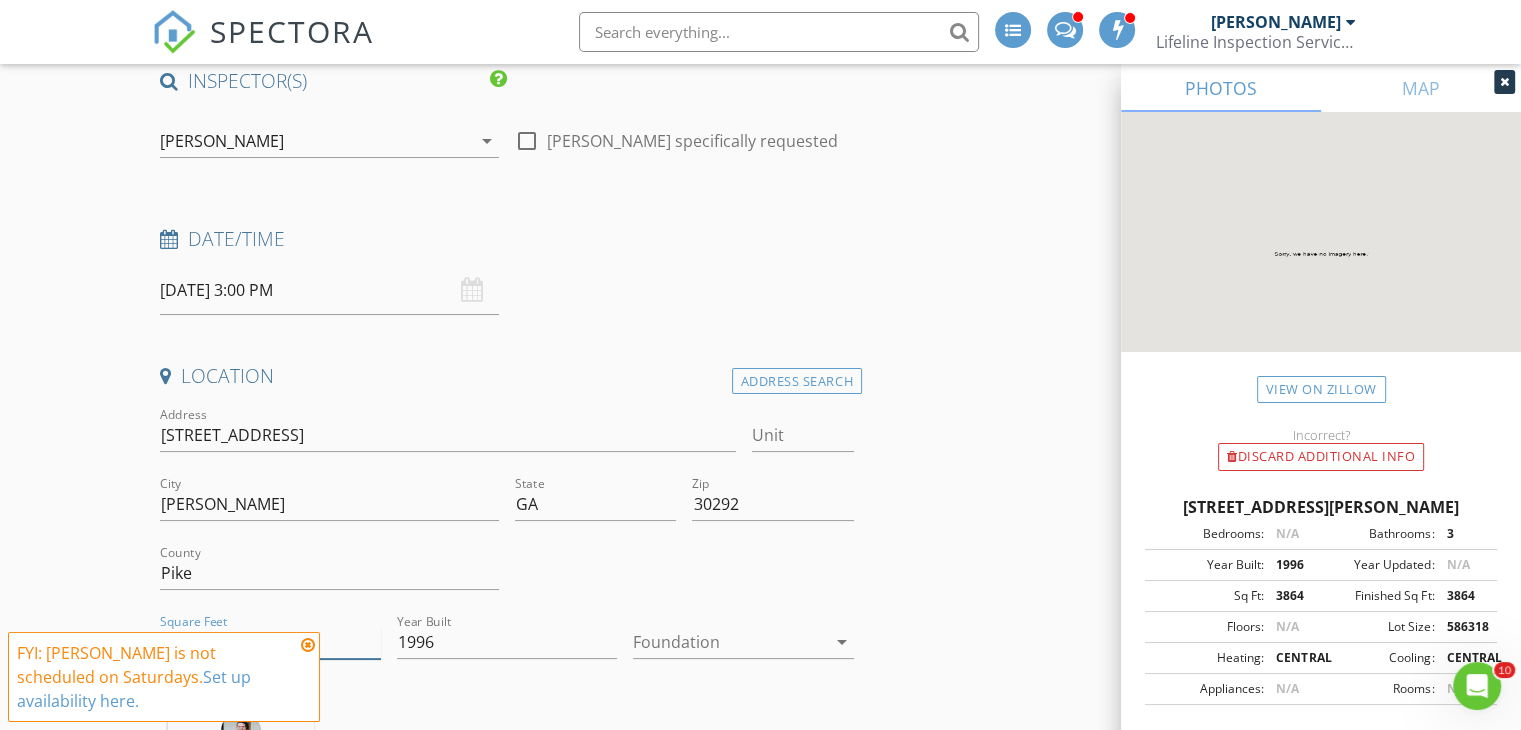 drag, startPoint x: 201, startPoint y: 643, endPoint x: 164, endPoint y: 642, distance: 37.01351 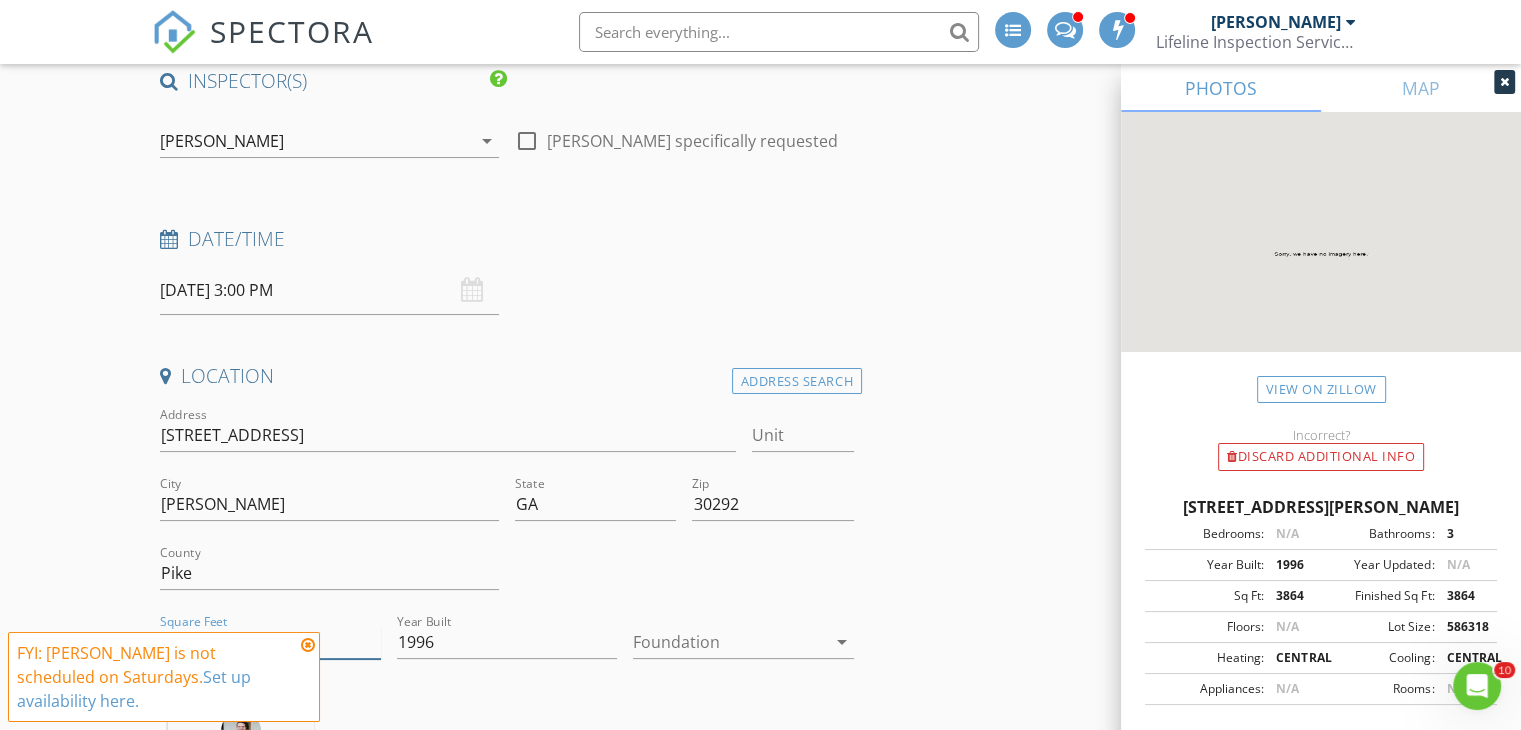 type on "5000" 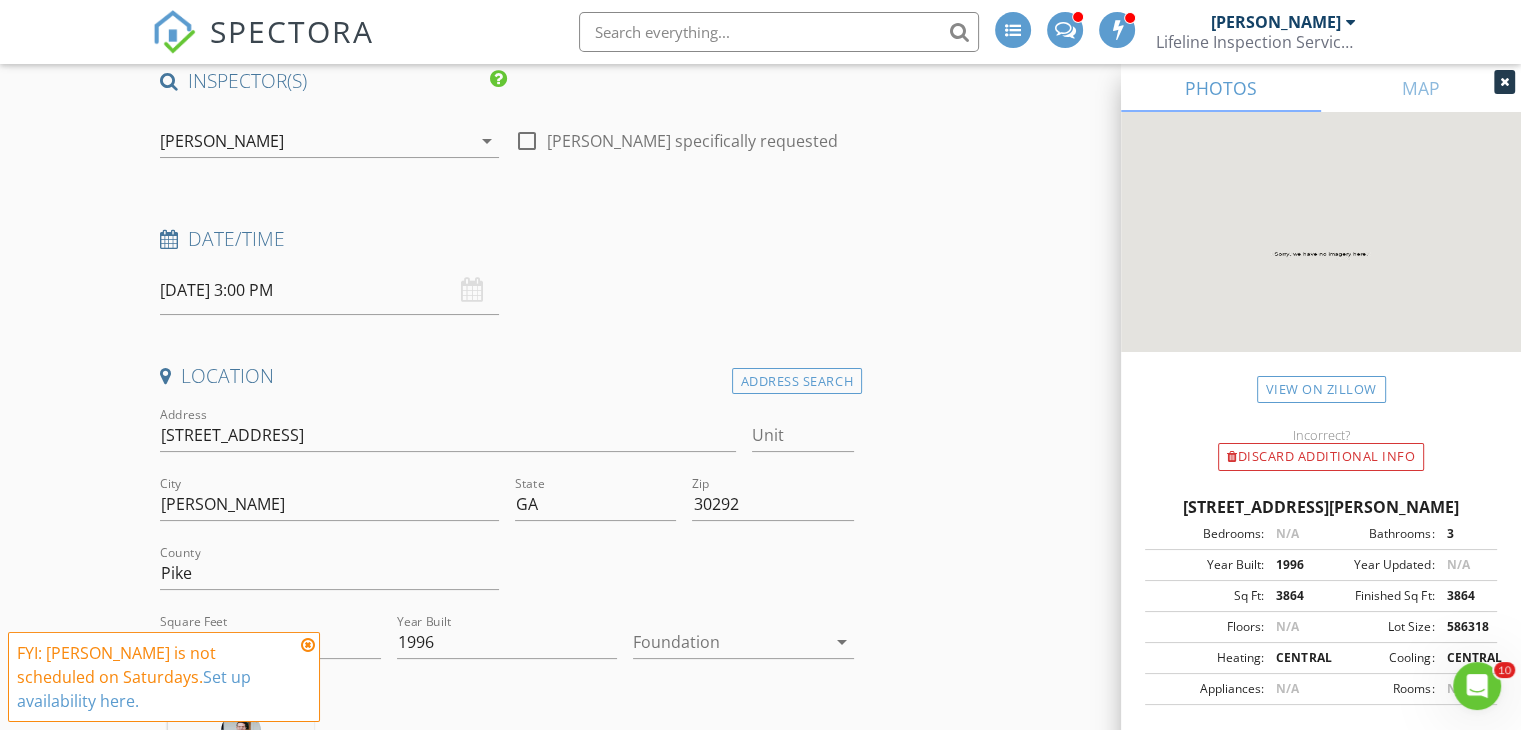 click at bounding box center (684, 575) 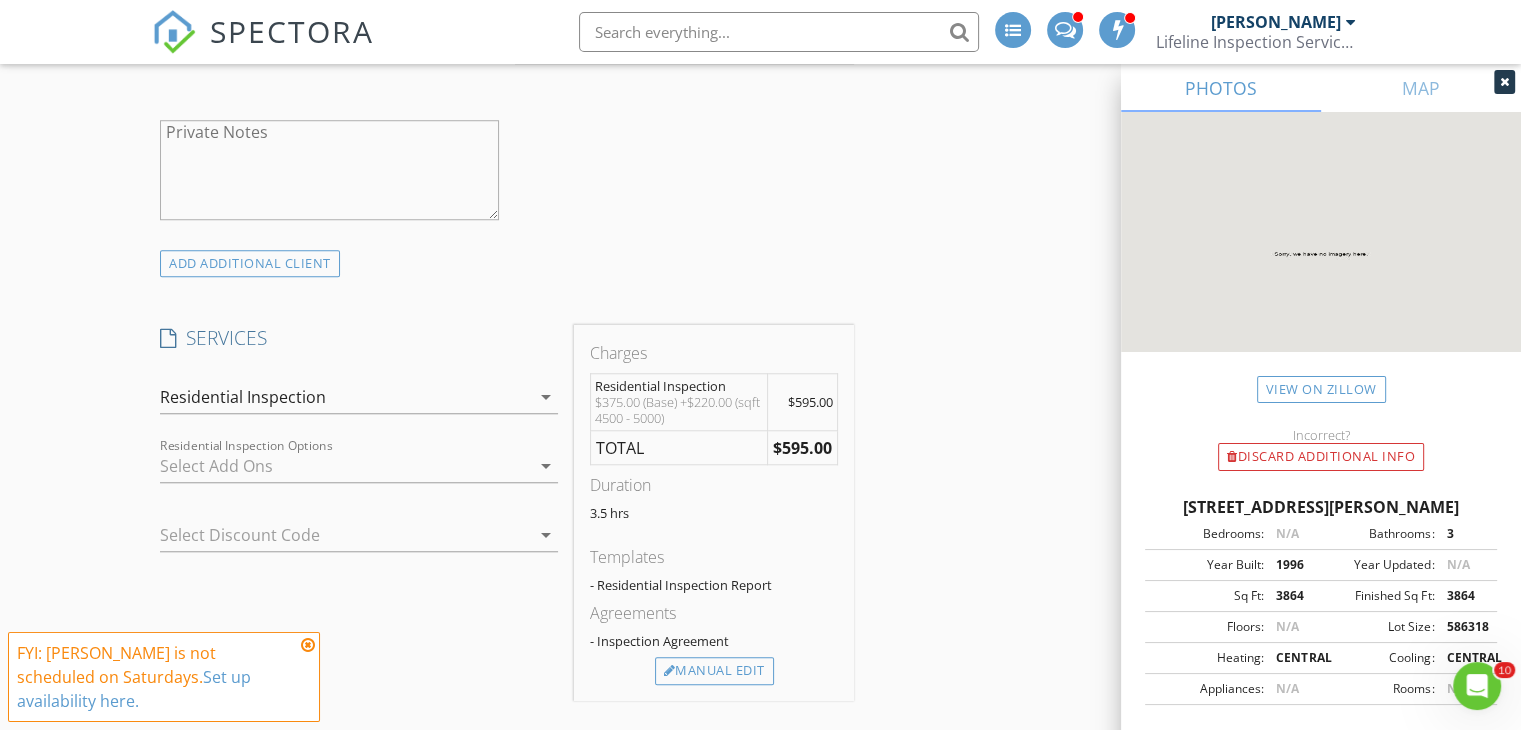 scroll, scrollTop: 1590, scrollLeft: 0, axis: vertical 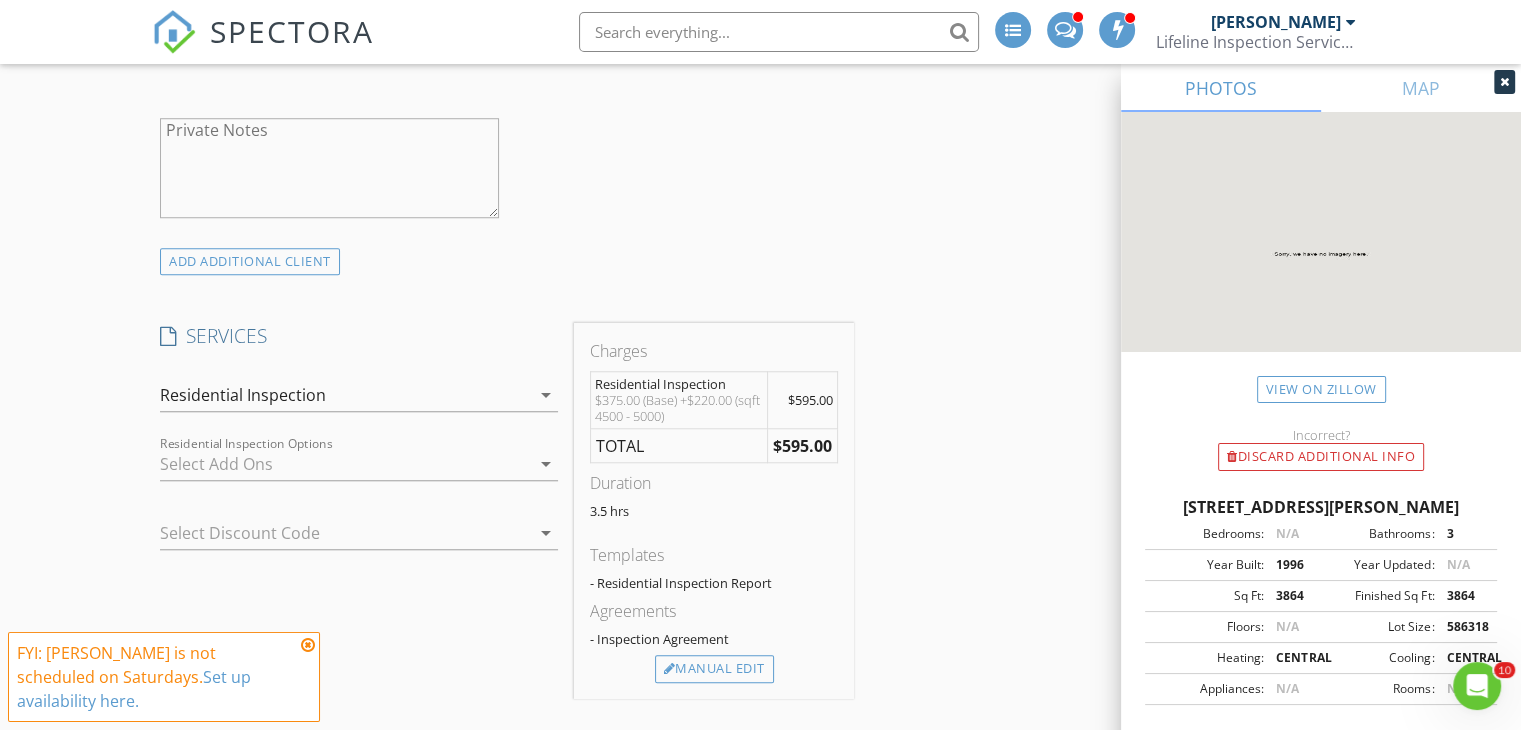click on "INSPECTOR(S)
check_box   Josh Ryan   PRIMARY   check_box_outline_blank   Jimmy Hughes     Josh Ryan arrow_drop_down   check_box_outline_blank Josh Ryan specifically requested
Date/Time
07/12/2025 3:00 PM
Location
Address Search       Address 2235 W Rd   Unit   City Williamson   State GA   Zip 30292   County Pike     Square Feet 5000   Year Built 1996   Foundation arrow_drop_down     Josh Ryan     5.2 miles     (13 minutes)
client
check_box Enable Client CC email for this inspection   Client Search     check_box_outline_blank Client is a Company/Organization     First Name   Last Name   Email   CC Email   Phone   Address   City   State   Zip     Tags         Notes   Private Notes
ADD ADDITIONAL client
SERVICES
check_box   Residential Inspection   check_box_outline_blank" at bounding box center (760, 874) 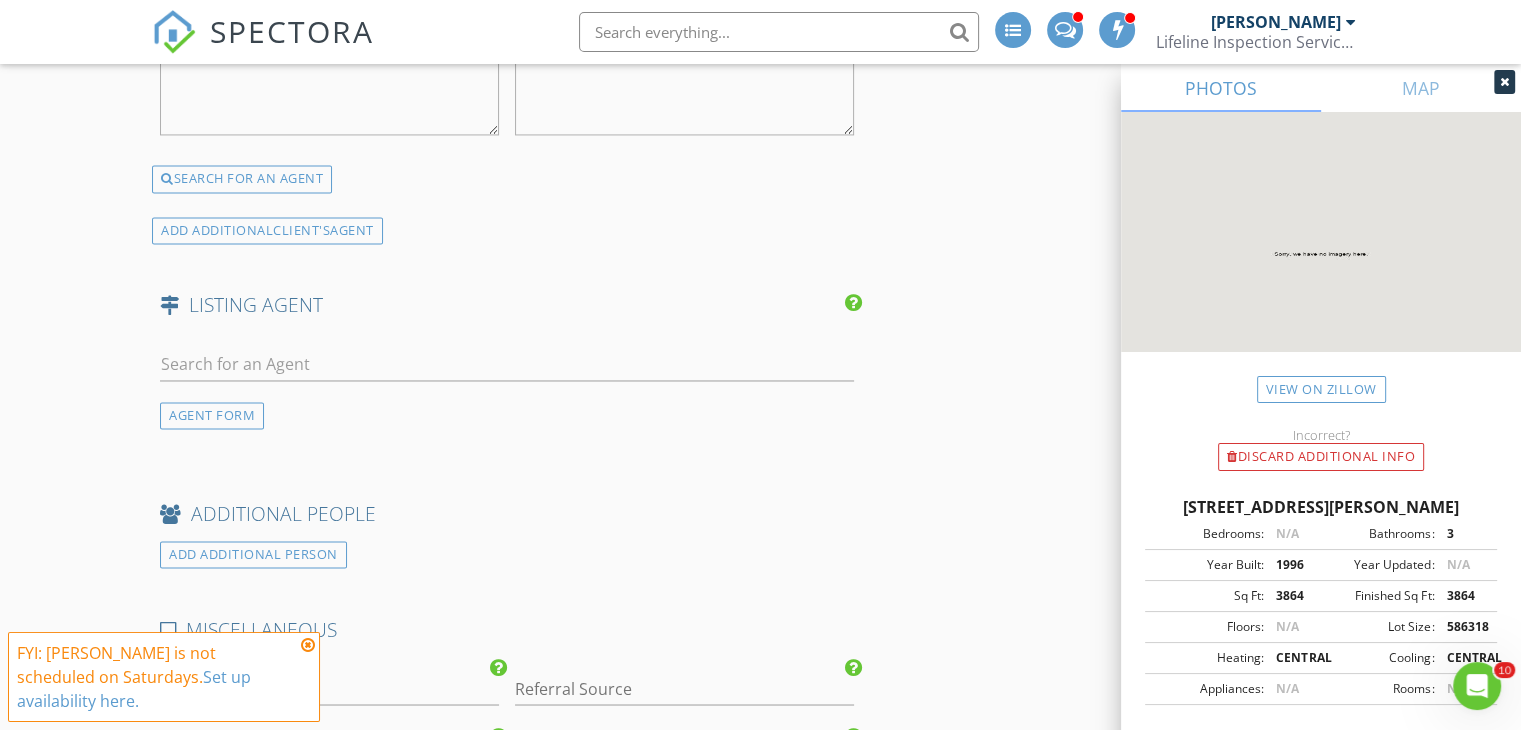 scroll, scrollTop: 3183, scrollLeft: 0, axis: vertical 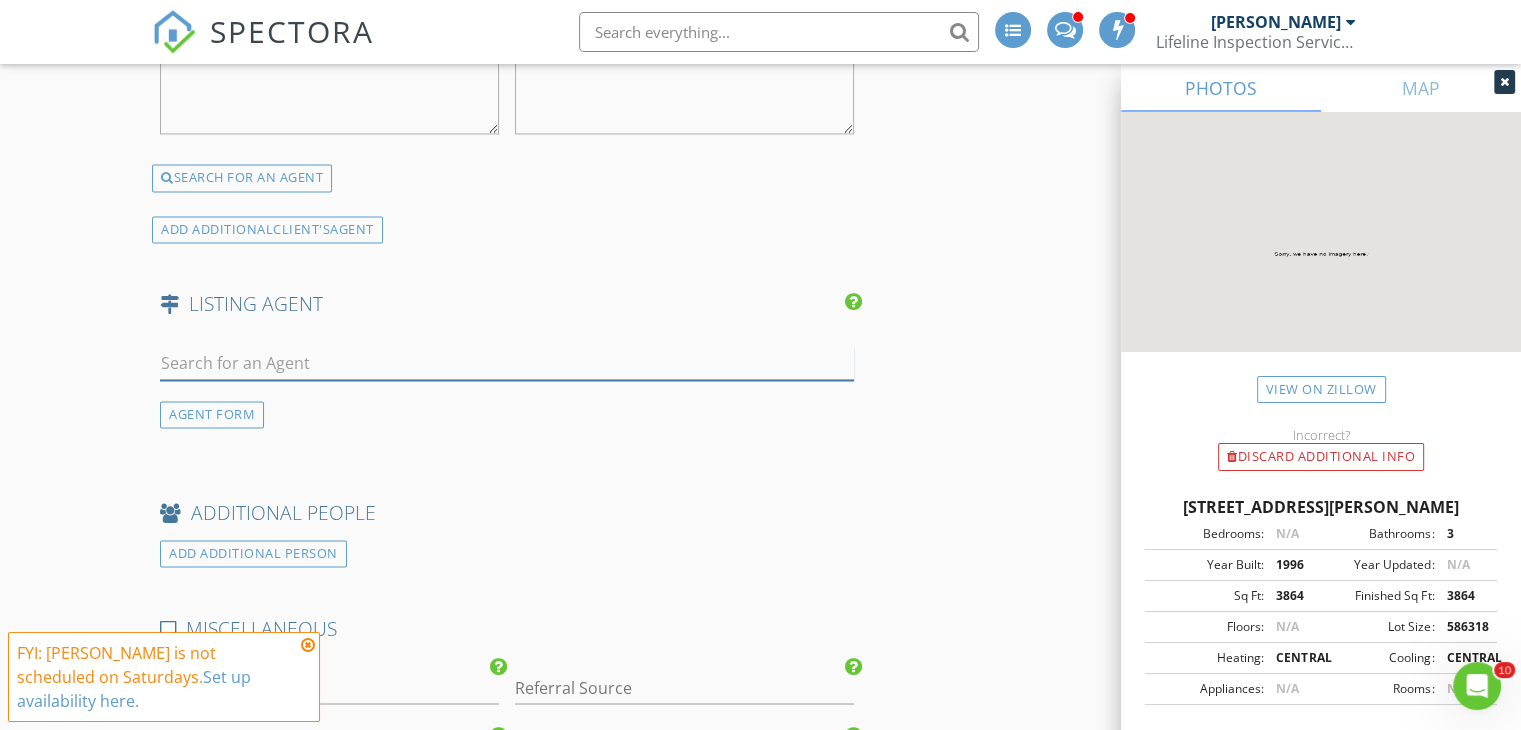 click at bounding box center (507, 363) 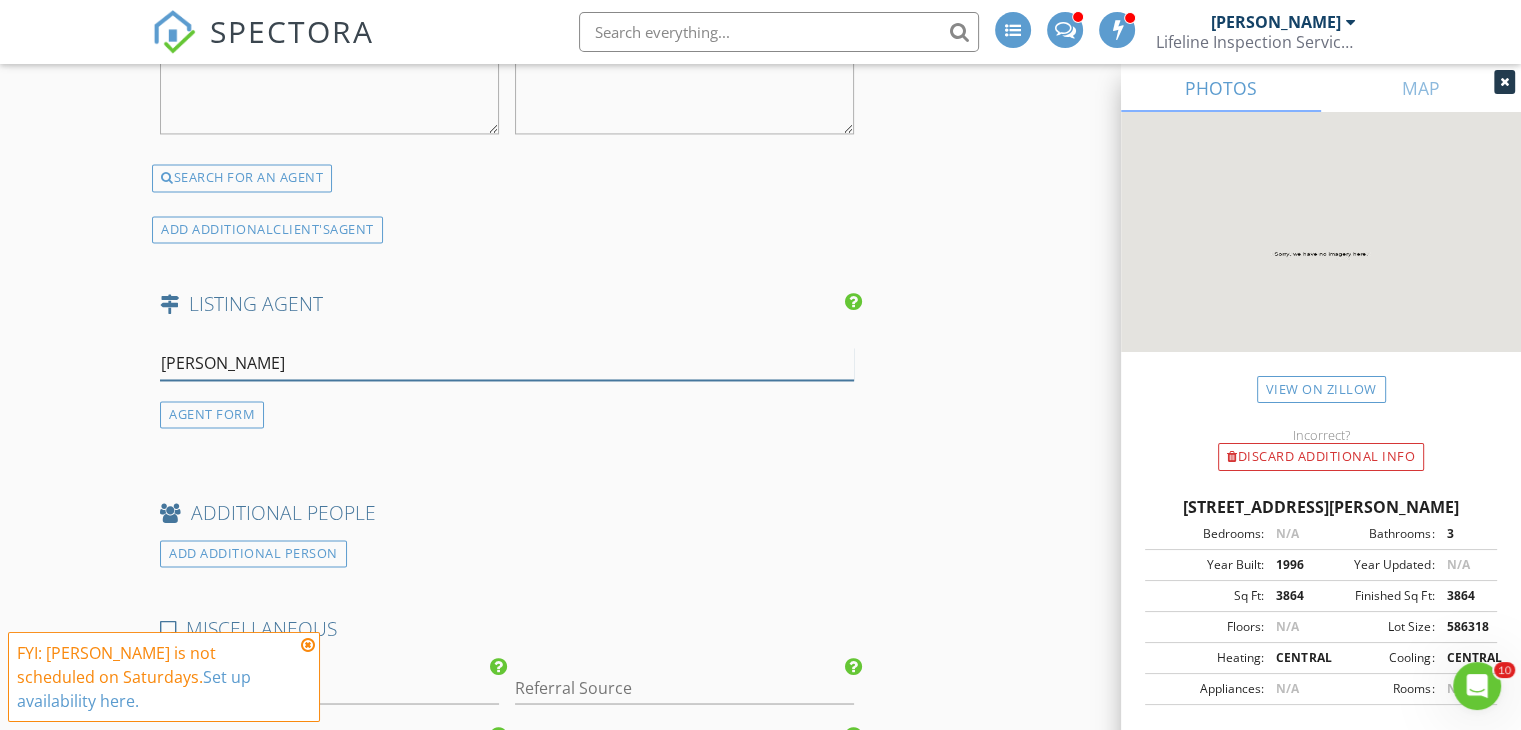 type on "Bill Killmeier" 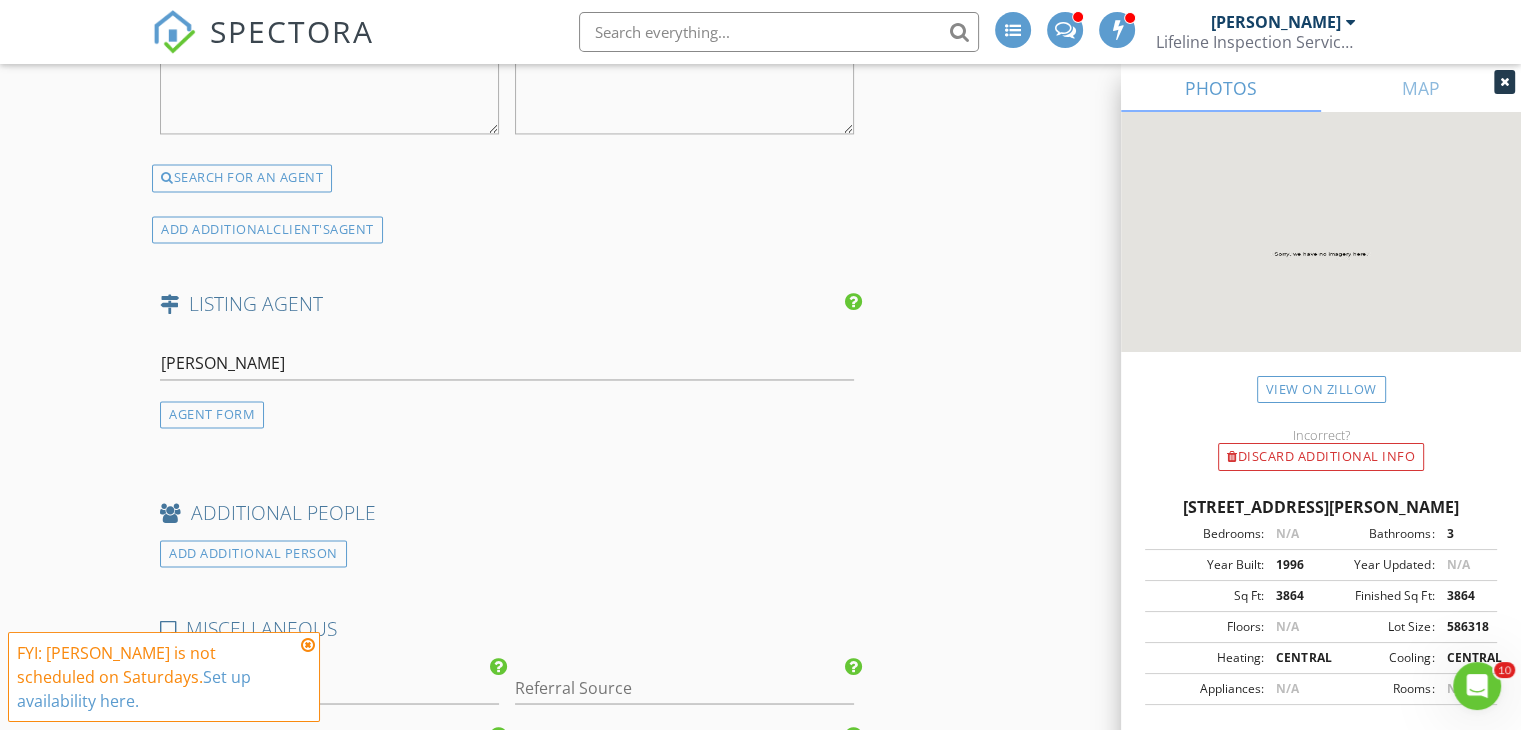 click on "INSPECTOR(S)
check_box   Josh Ryan   PRIMARY   check_box_outline_blank   Jimmy Hughes     Josh Ryan arrow_drop_down   check_box_outline_blank Josh Ryan specifically requested
Date/Time
07/12/2025 3:00 PM
Location
Address Search       Address 2235 W Rd   Unit   City Williamson   State GA   Zip 30292   County Pike     Square Feet 5000   Year Built 1996   Foundation arrow_drop_down     Josh Ryan     5.2 miles     (13 minutes)
client
check_box Enable Client CC email for this inspection   Client Search     check_box_outline_blank Client is a Company/Organization     First Name   Last Name   Email   CC Email   Phone   Address   City   State   Zip     Tags         Notes   Private Notes
ADD ADDITIONAL client
SERVICES
check_box   Residential Inspection   check_box_outline_blank" at bounding box center [507, -777] 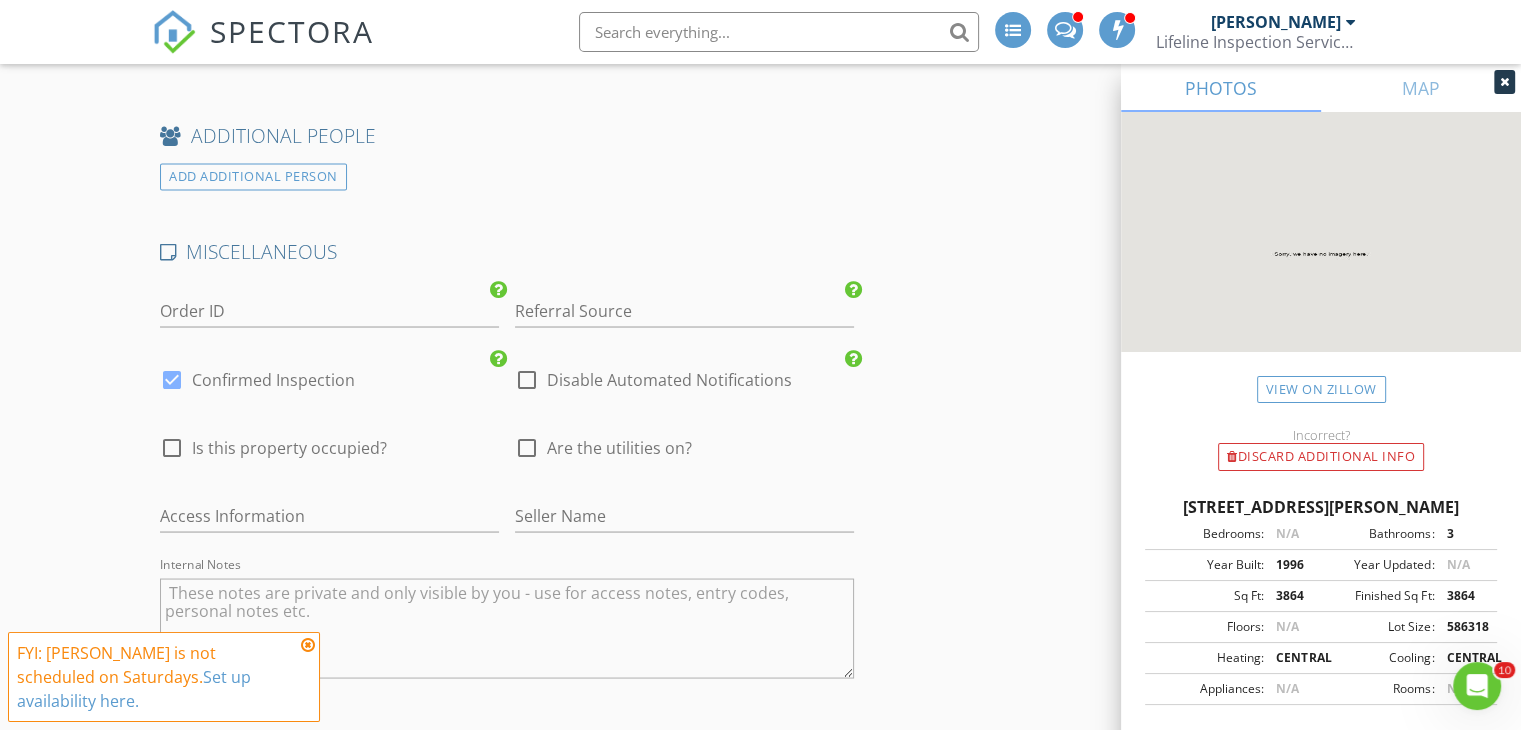 scroll, scrollTop: 3562, scrollLeft: 0, axis: vertical 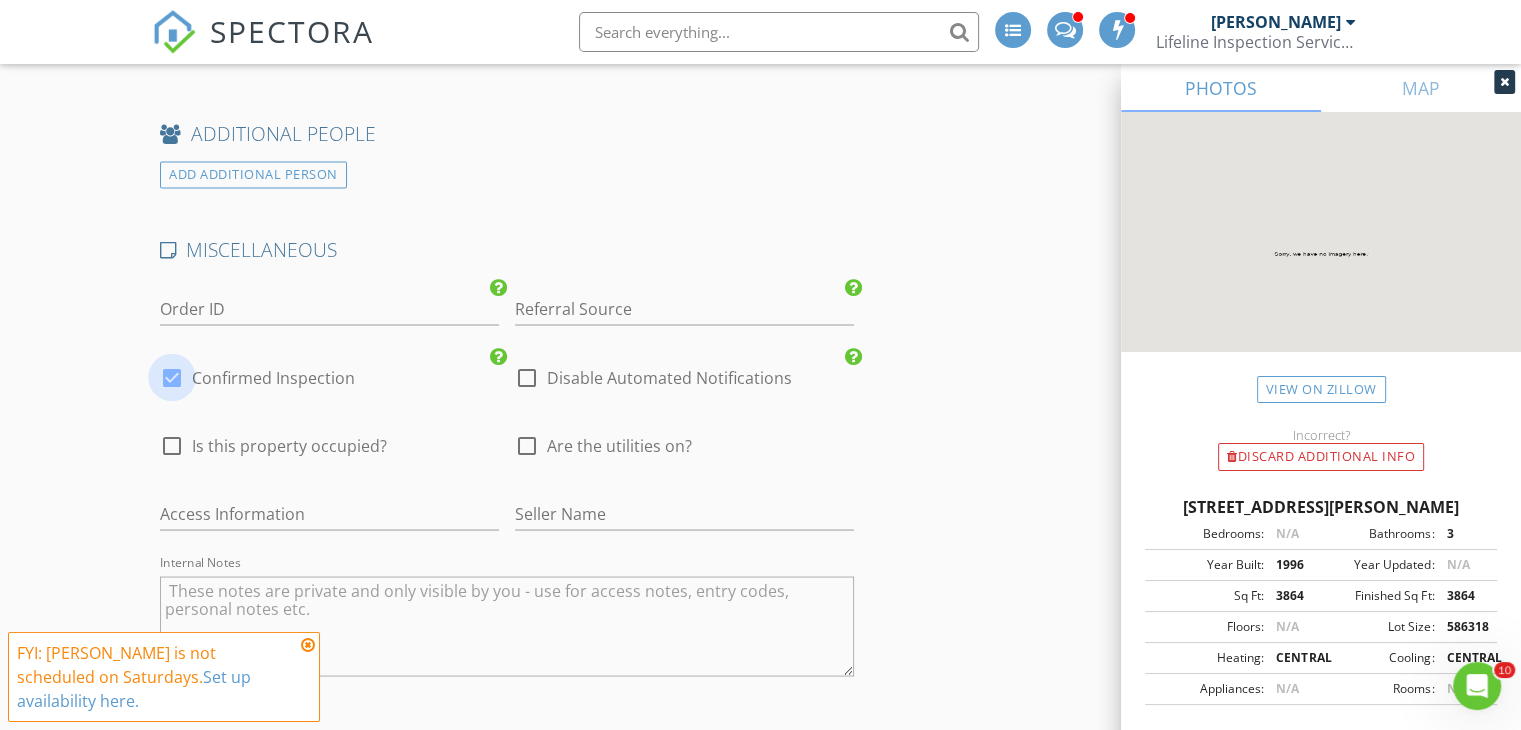 click at bounding box center (172, 377) 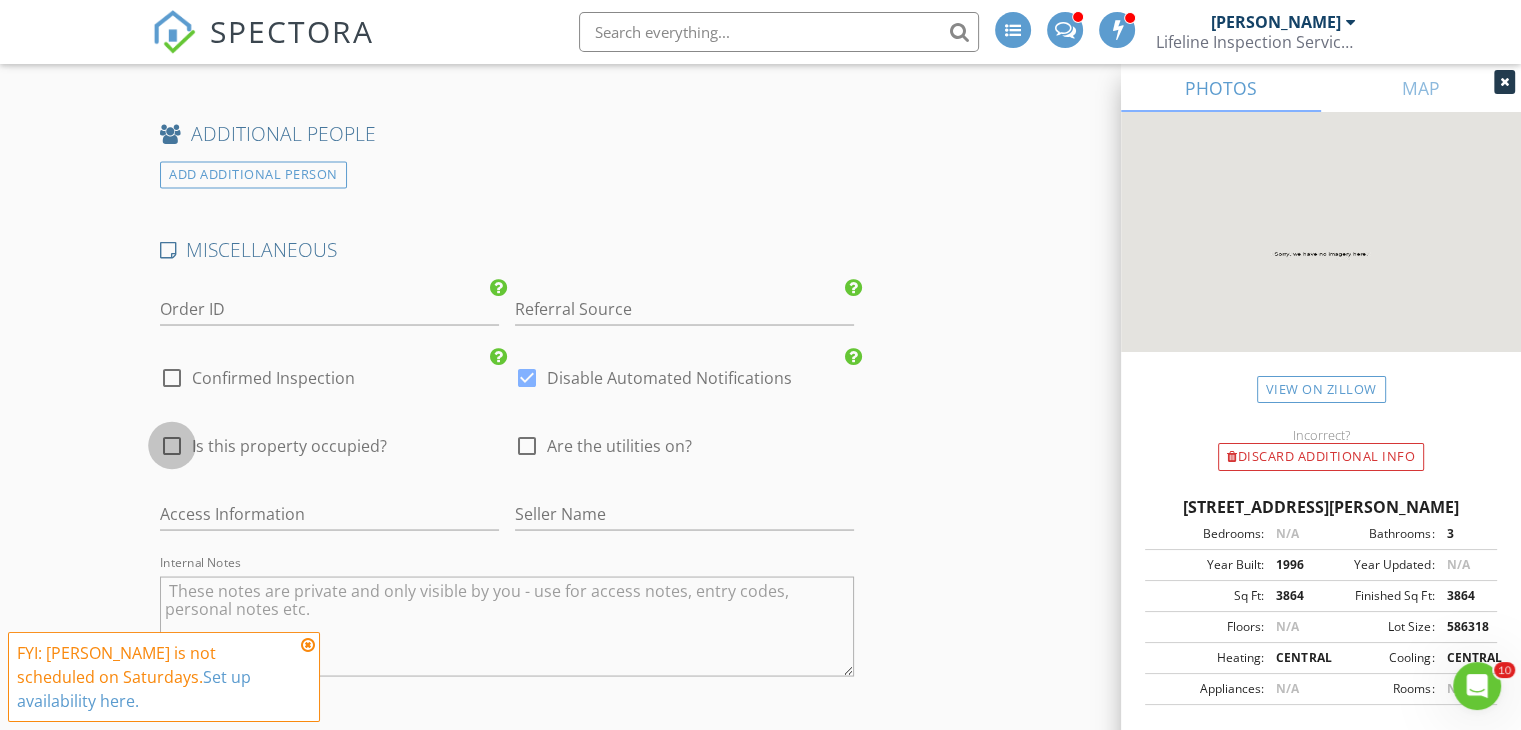 click at bounding box center (172, 445) 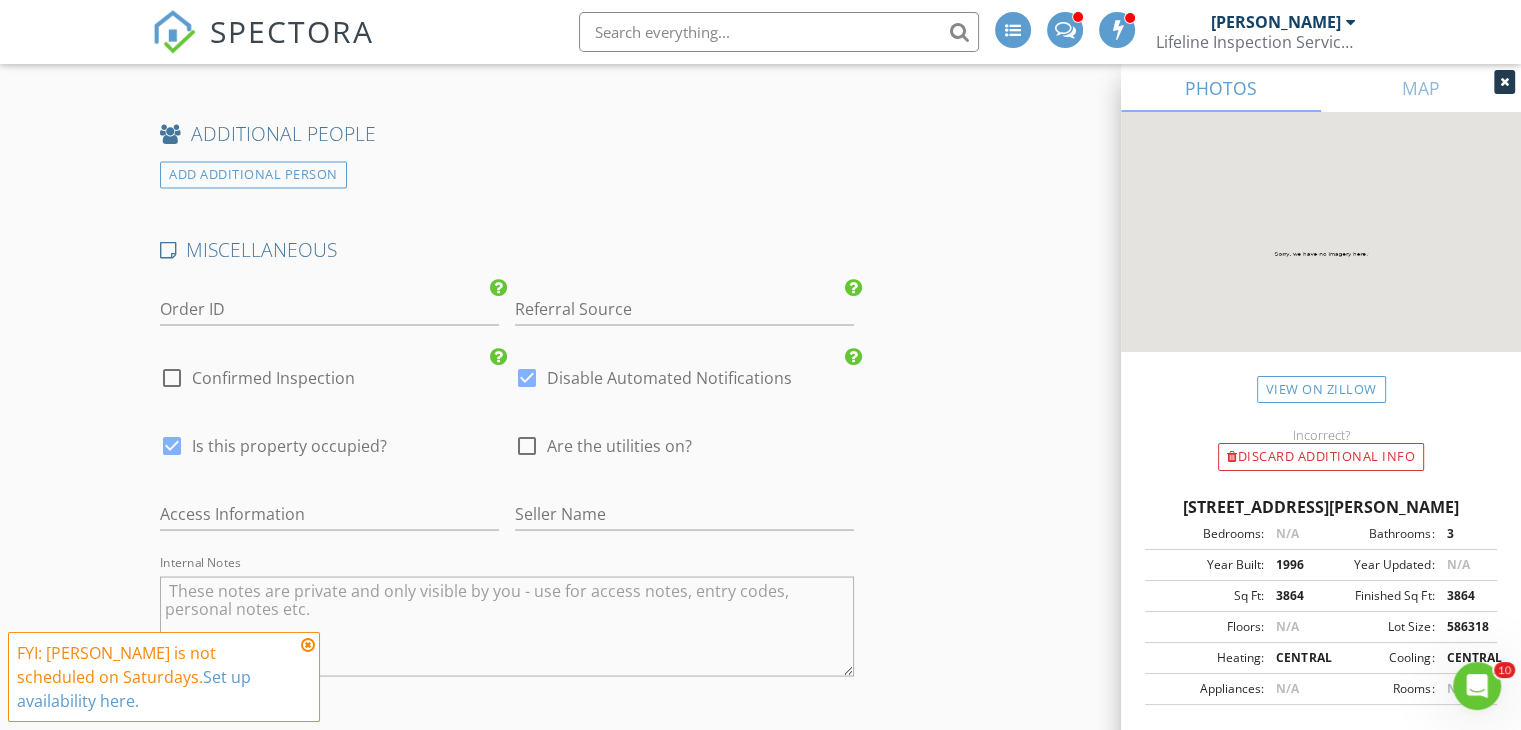 click at bounding box center (527, 445) 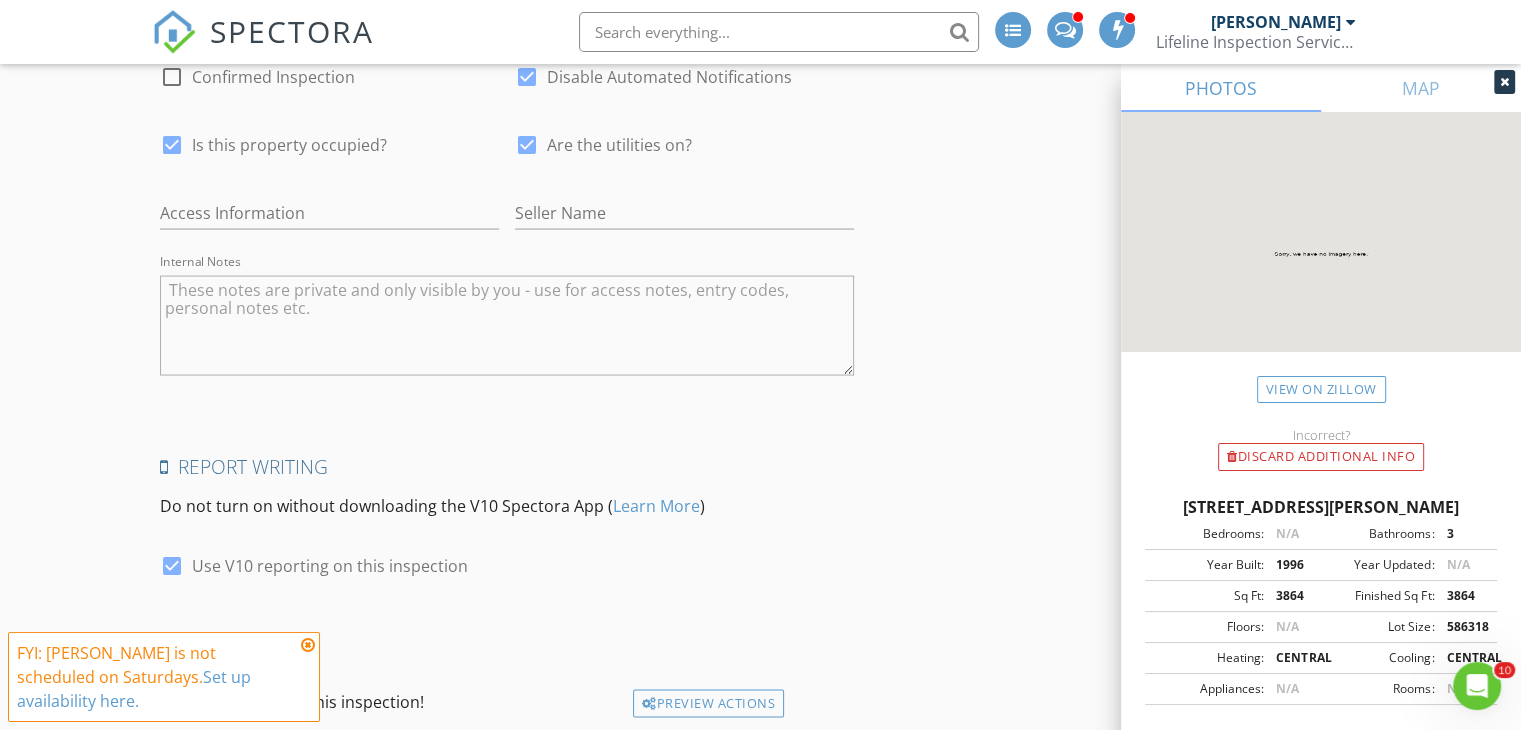 scroll, scrollTop: 4004, scrollLeft: 0, axis: vertical 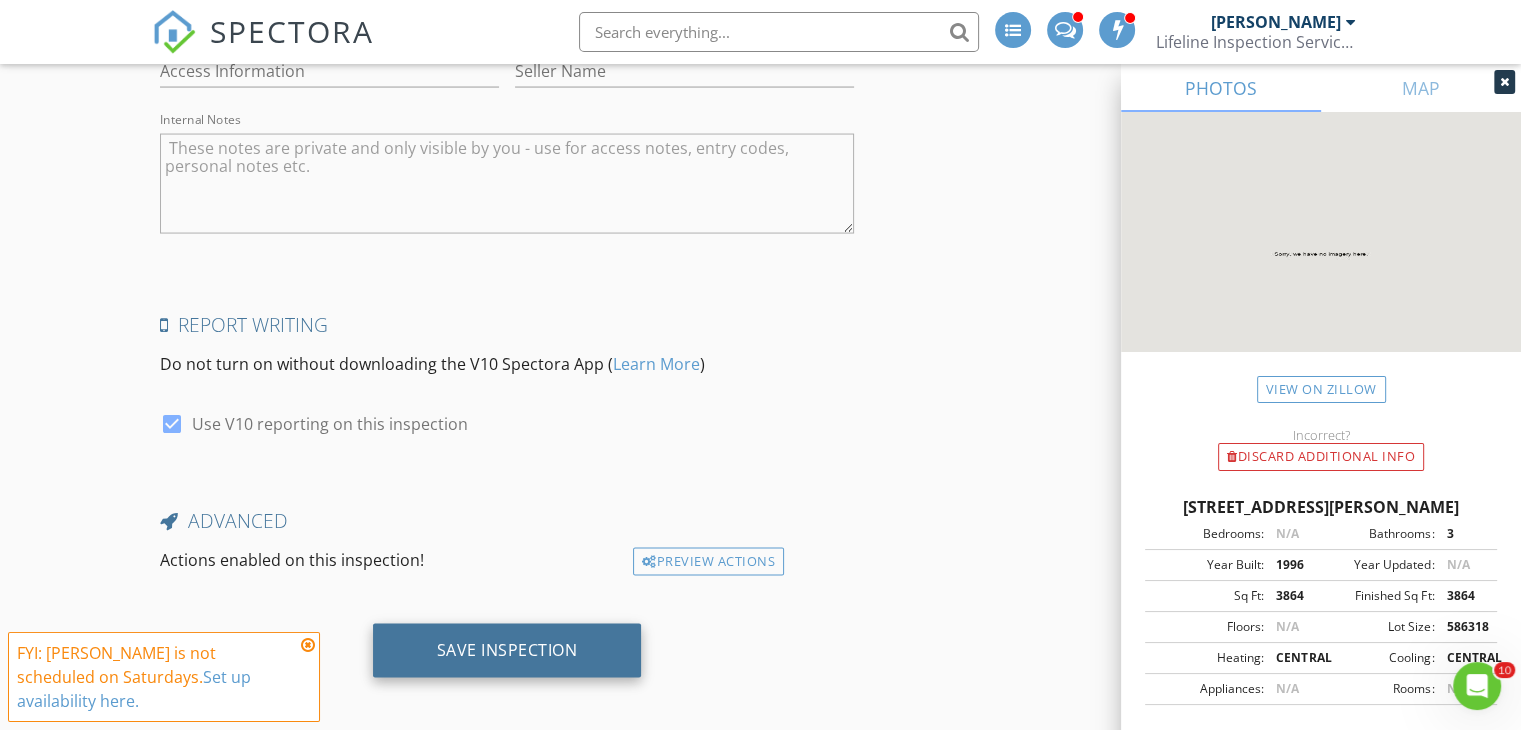 click on "Save Inspection" at bounding box center (507, 650) 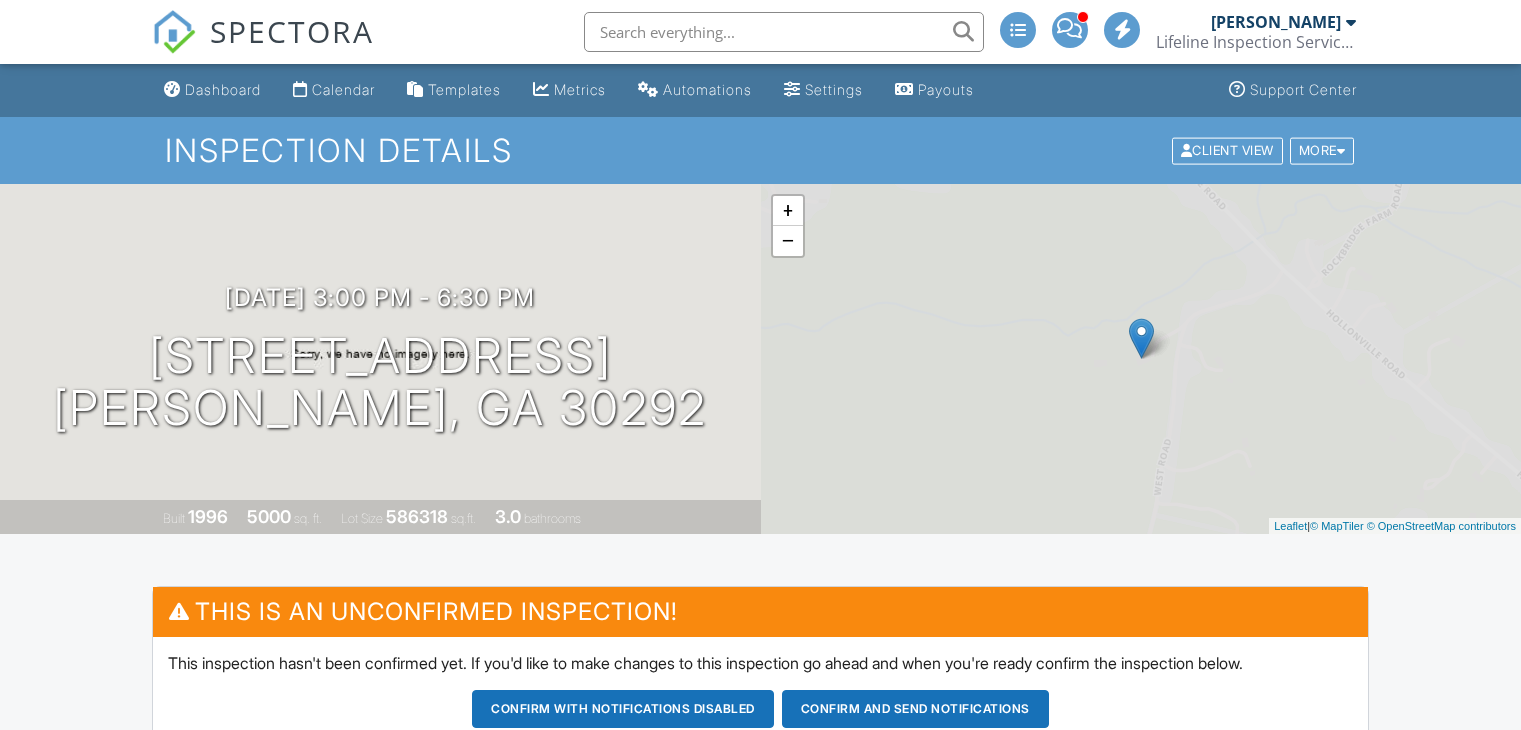 scroll, scrollTop: 0, scrollLeft: 0, axis: both 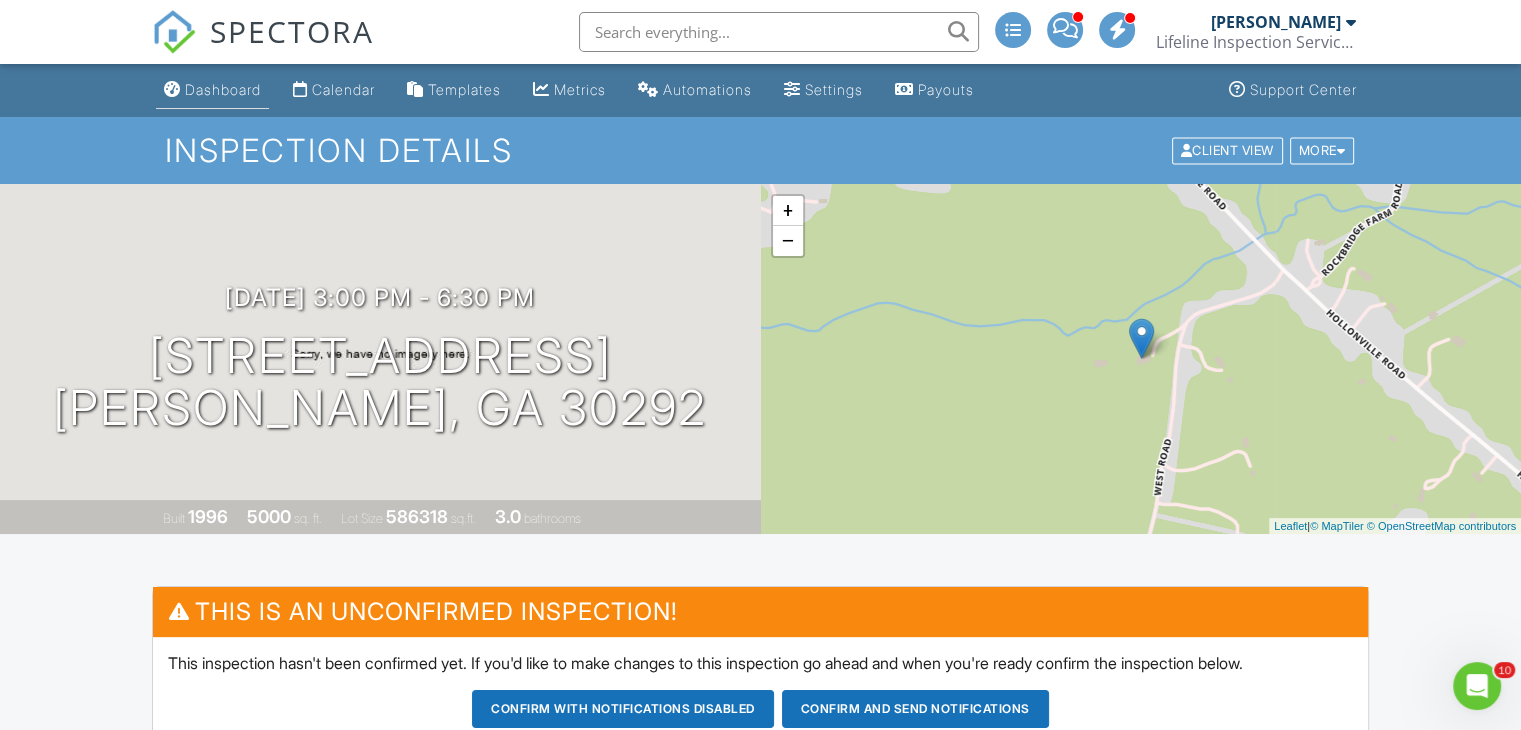 click on "Dashboard" at bounding box center [223, 89] 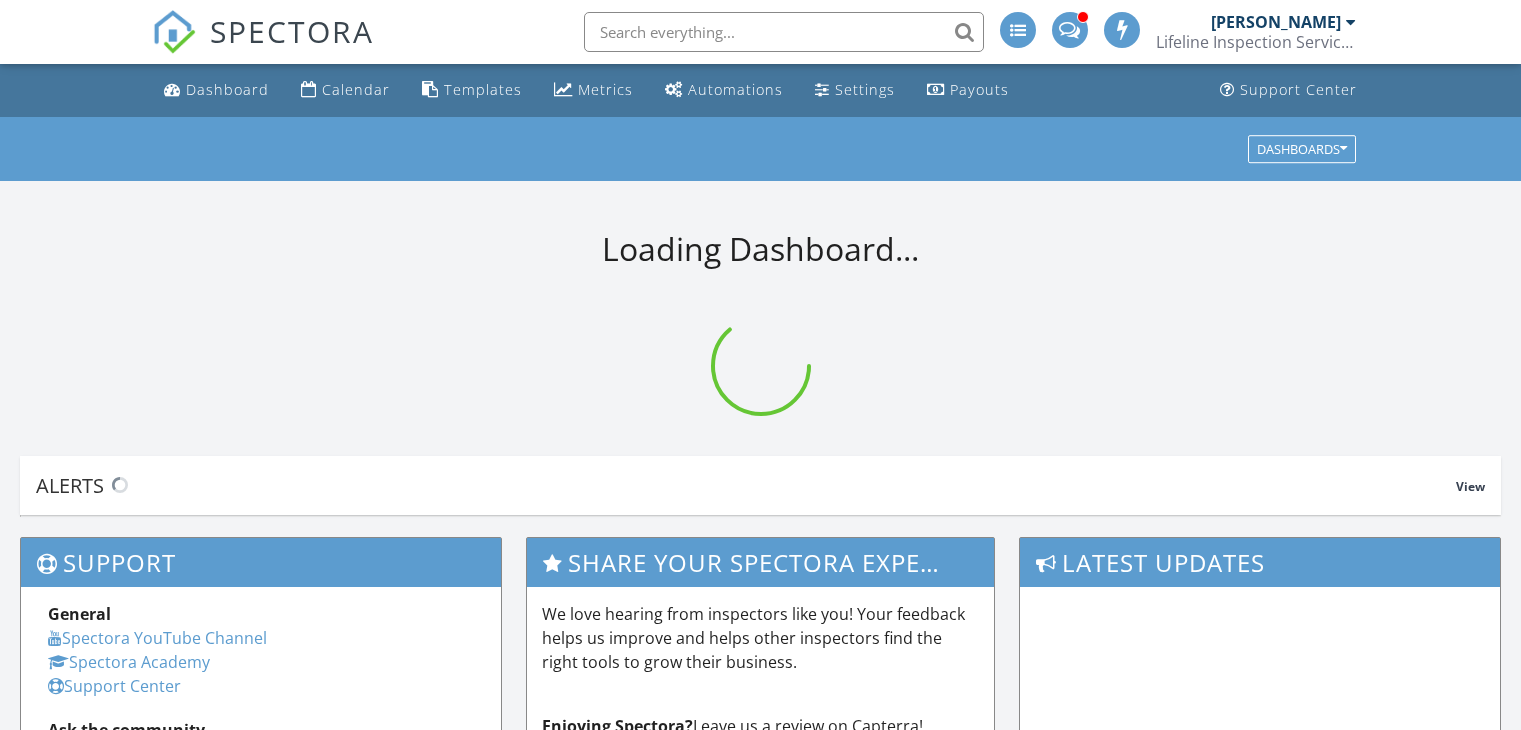 scroll, scrollTop: 0, scrollLeft: 0, axis: both 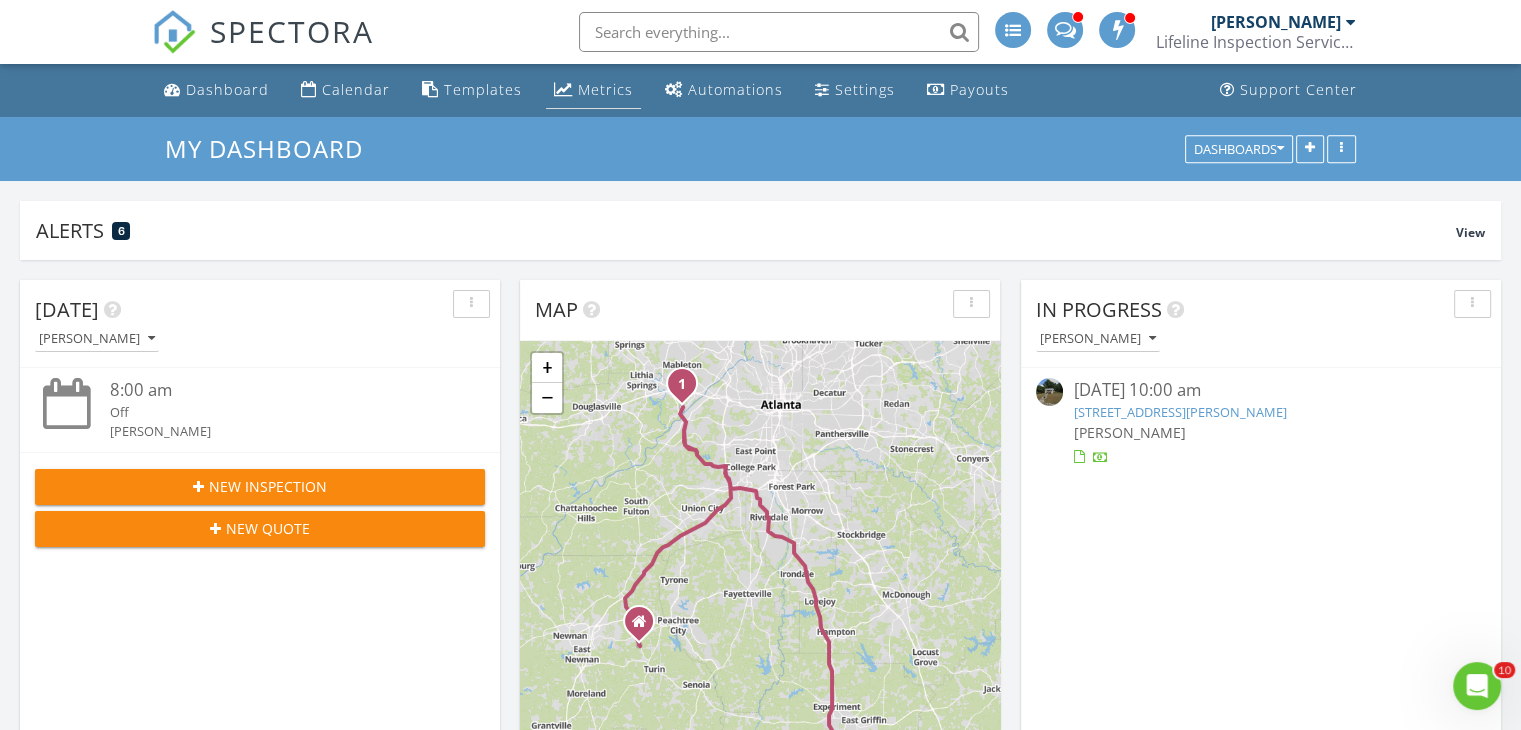 click on "Metrics" at bounding box center [605, 89] 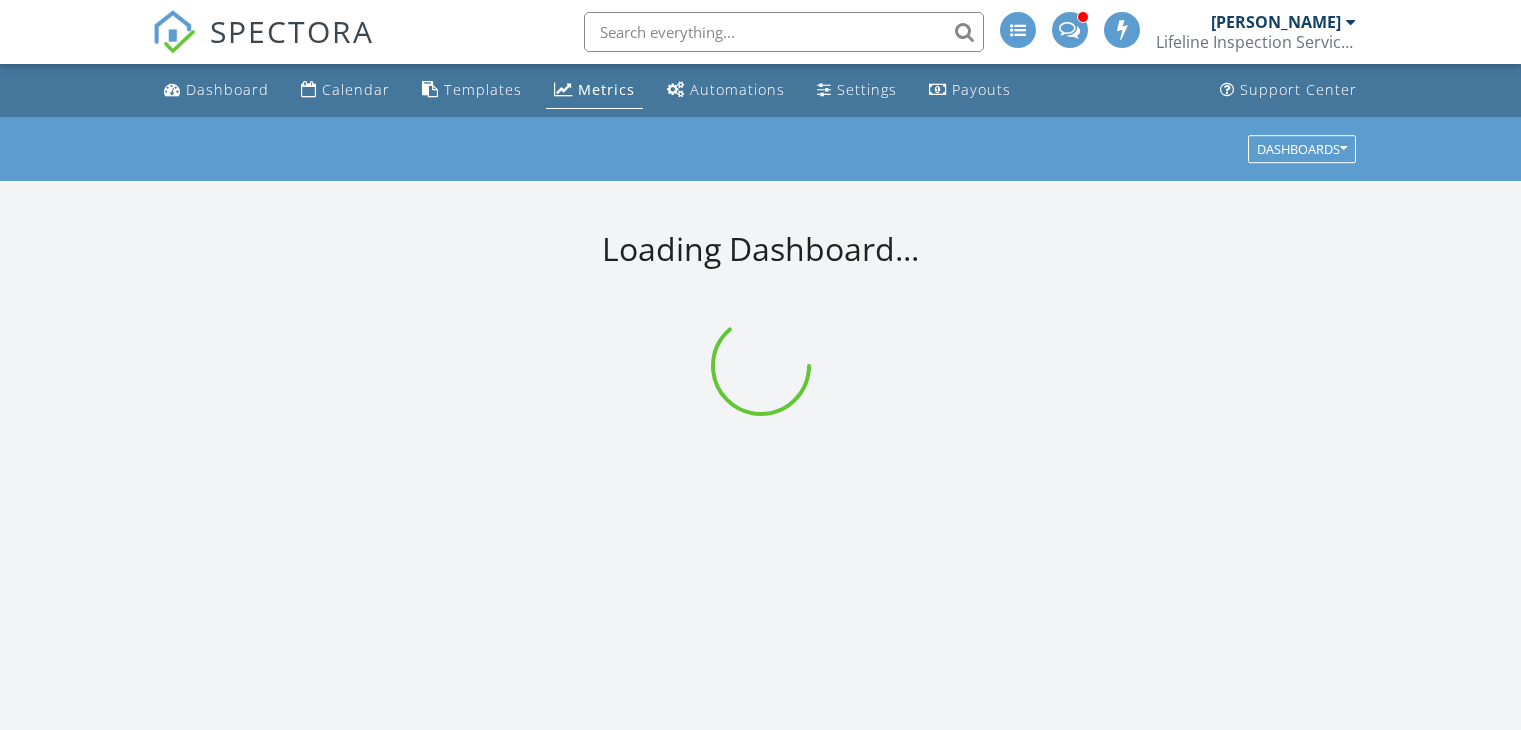 scroll, scrollTop: 0, scrollLeft: 0, axis: both 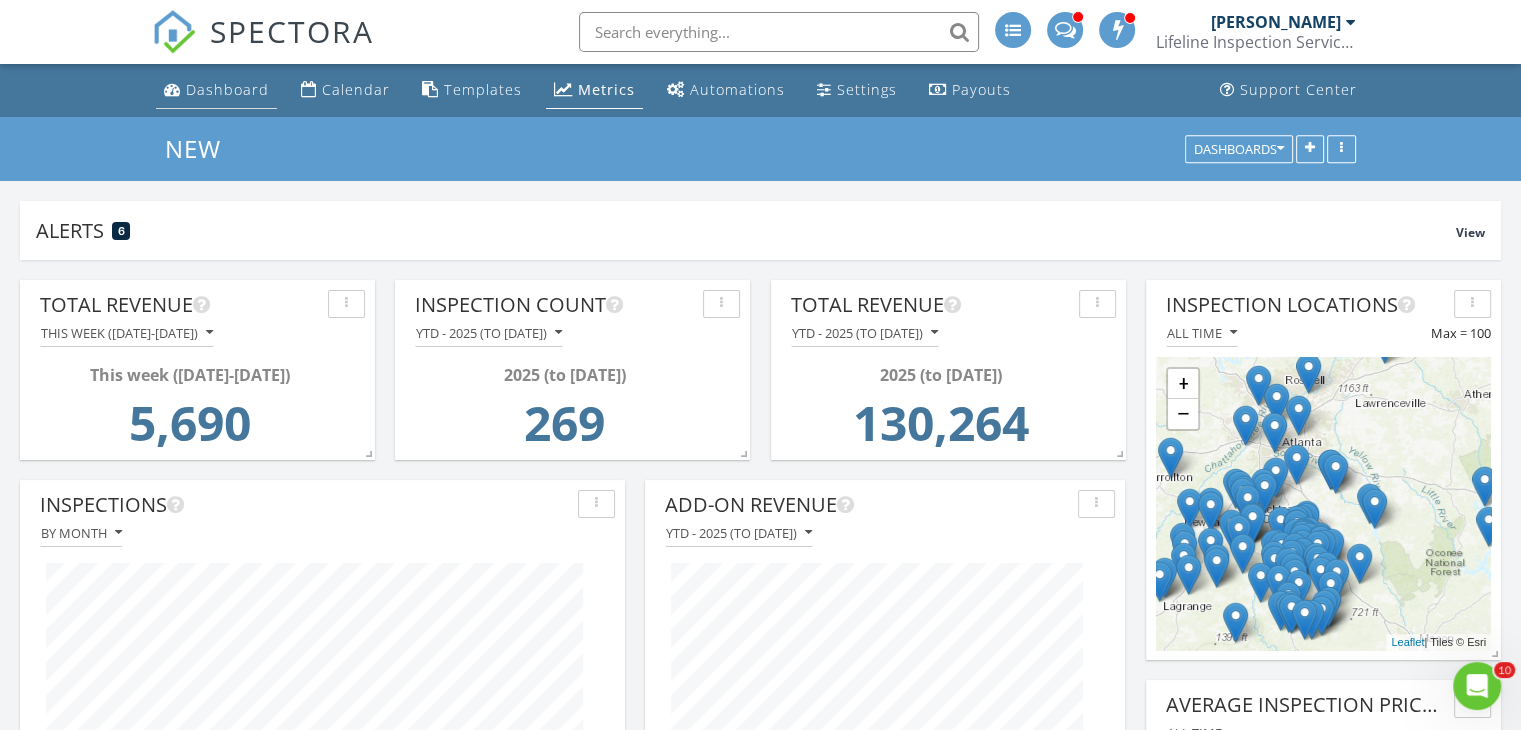 click on "Dashboard" at bounding box center [216, 90] 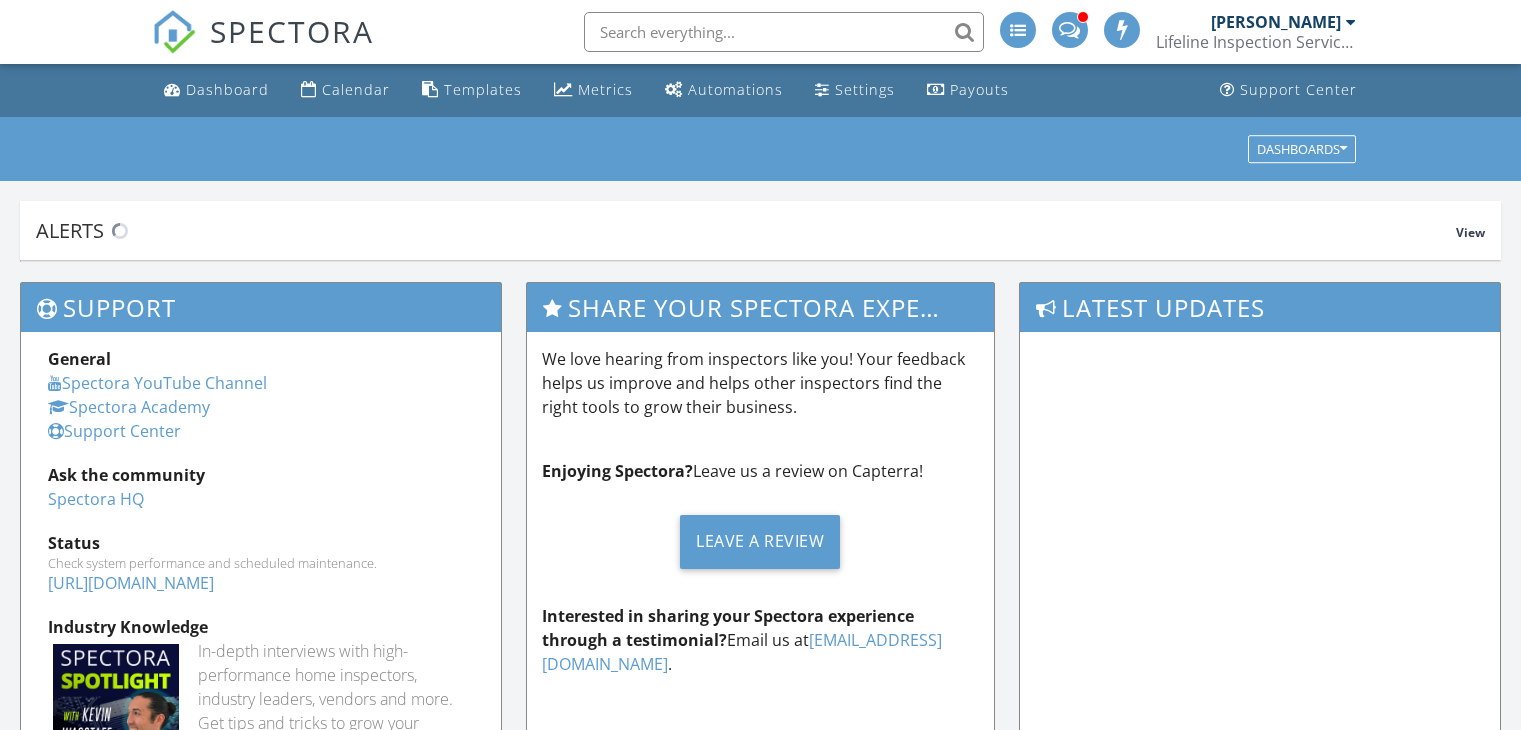 scroll, scrollTop: 0, scrollLeft: 0, axis: both 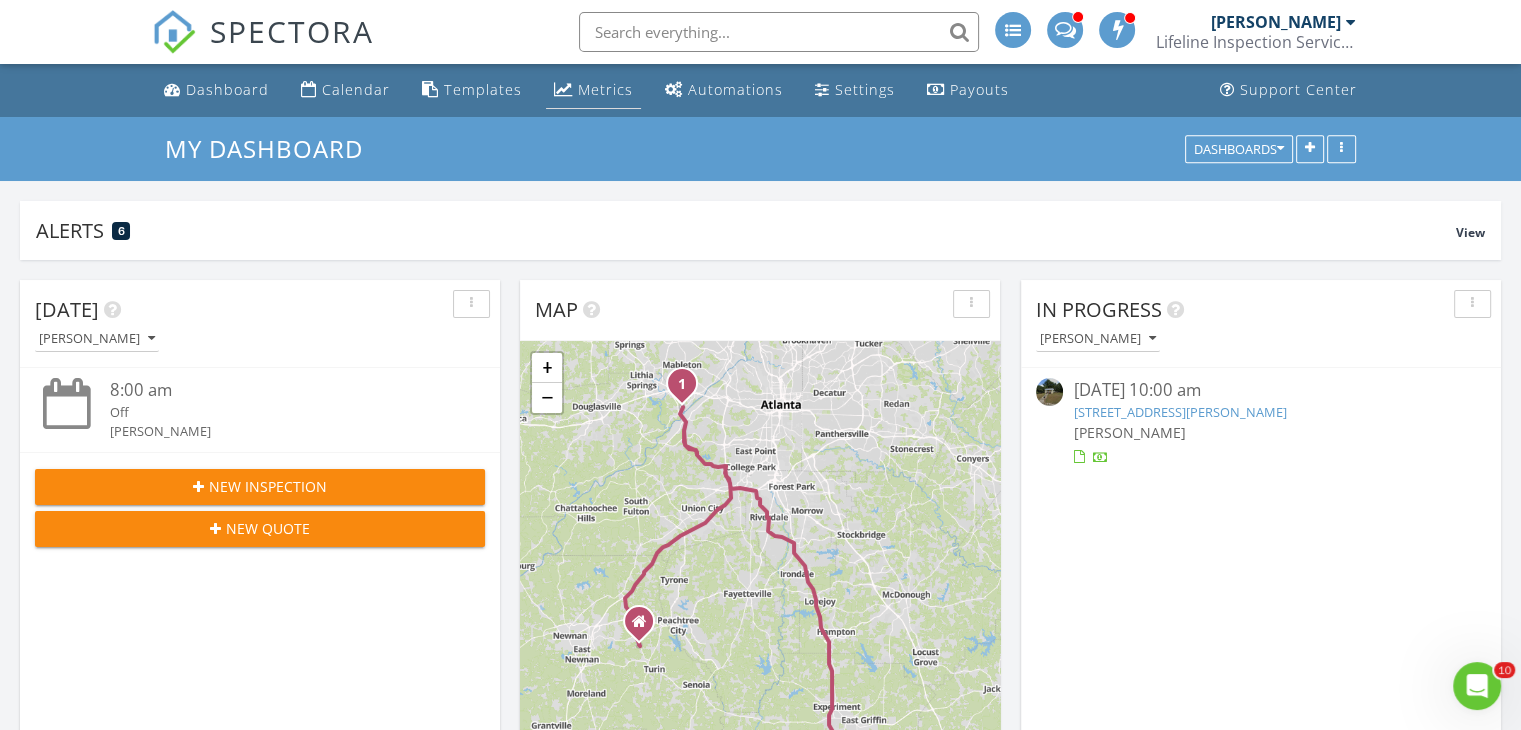 click on "Metrics" at bounding box center [593, 90] 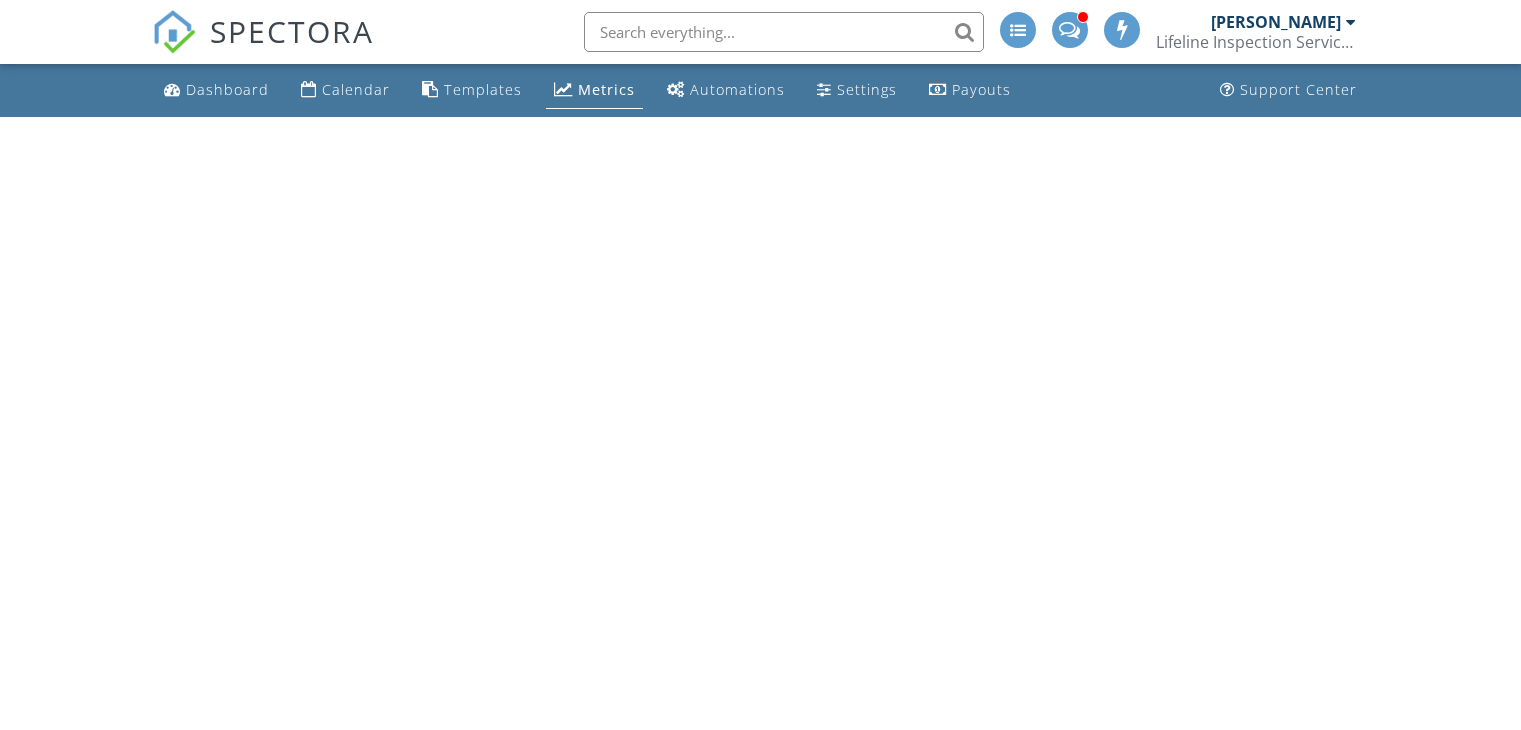scroll, scrollTop: 0, scrollLeft: 0, axis: both 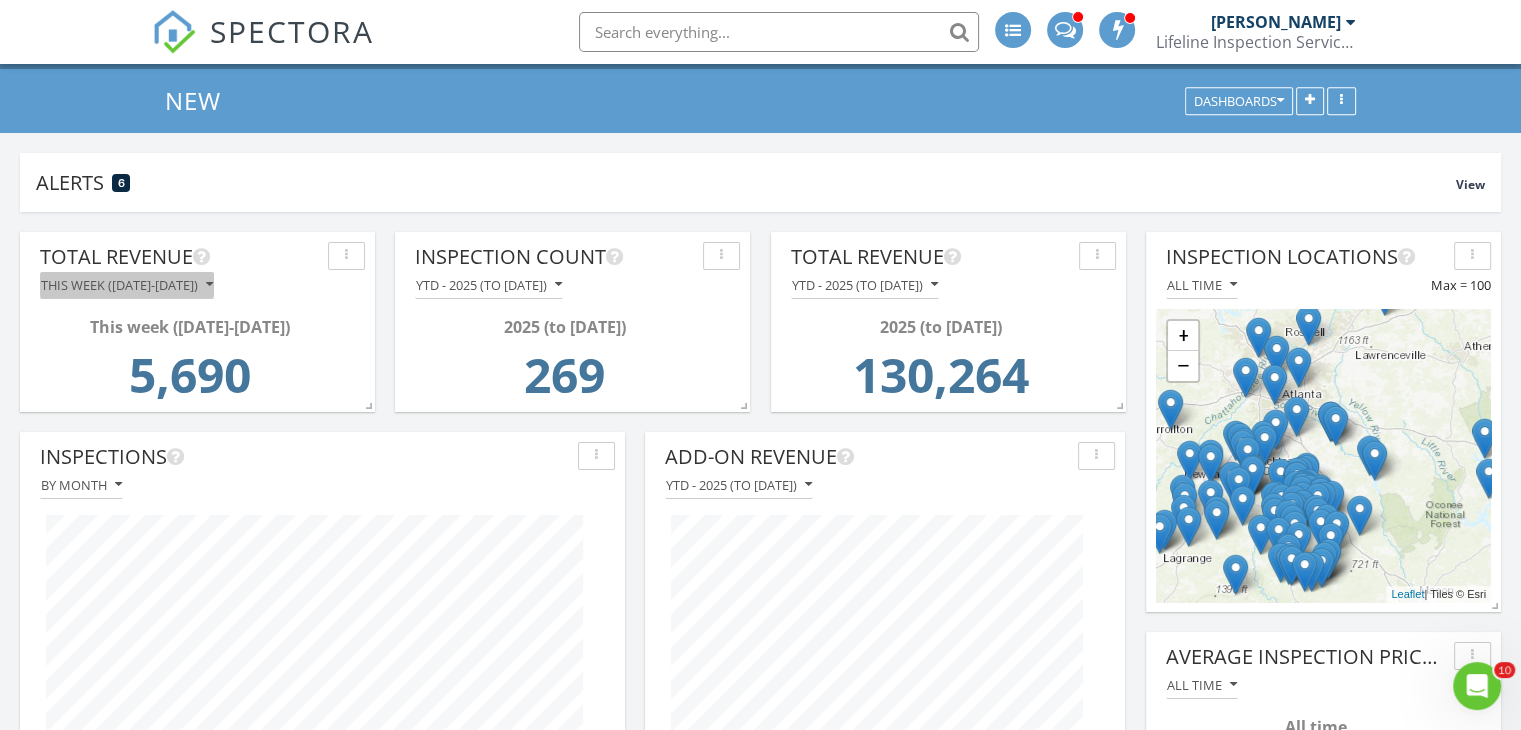 click on "This week (Sunday-Saturday)" at bounding box center (127, 285) 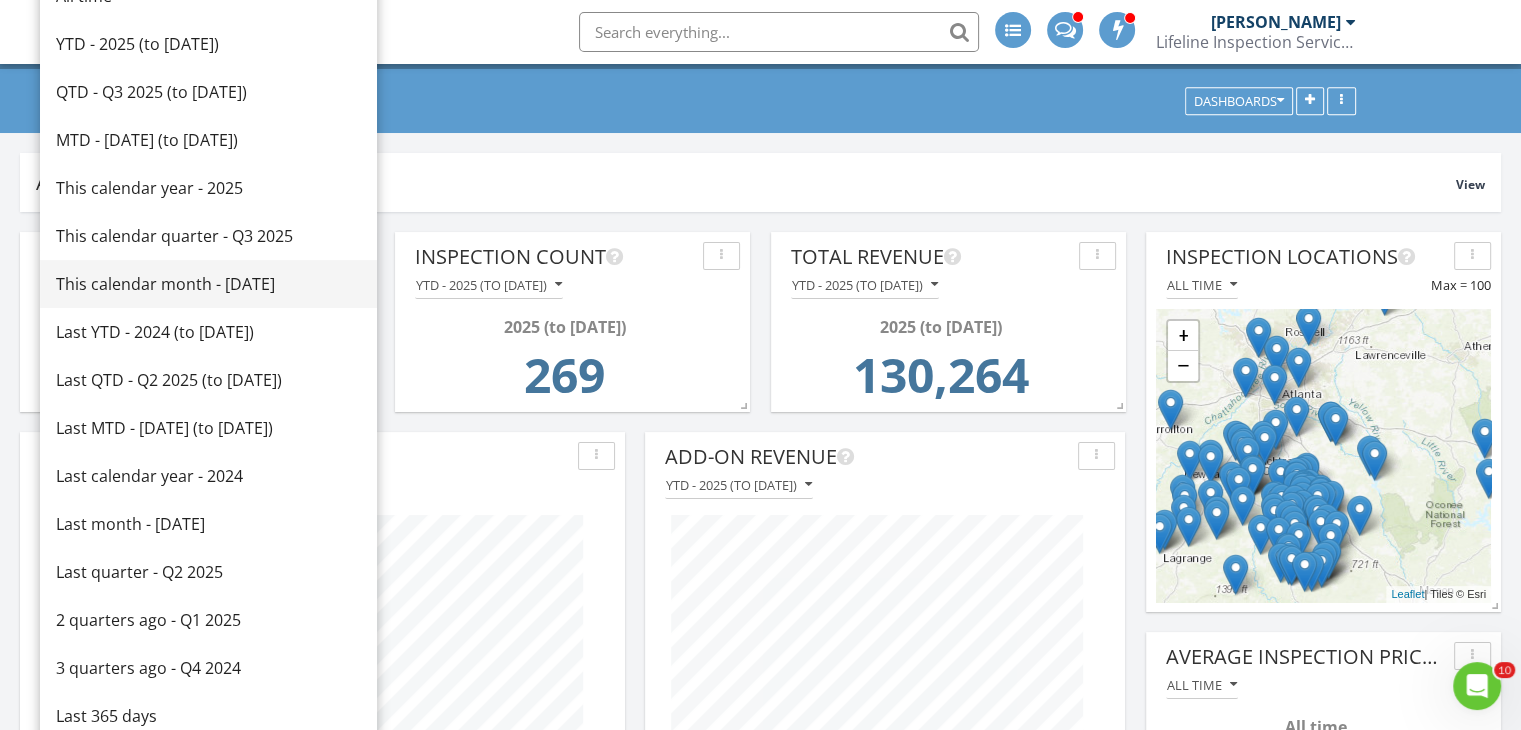 click on "This calendar month - July 2025" at bounding box center (208, 284) 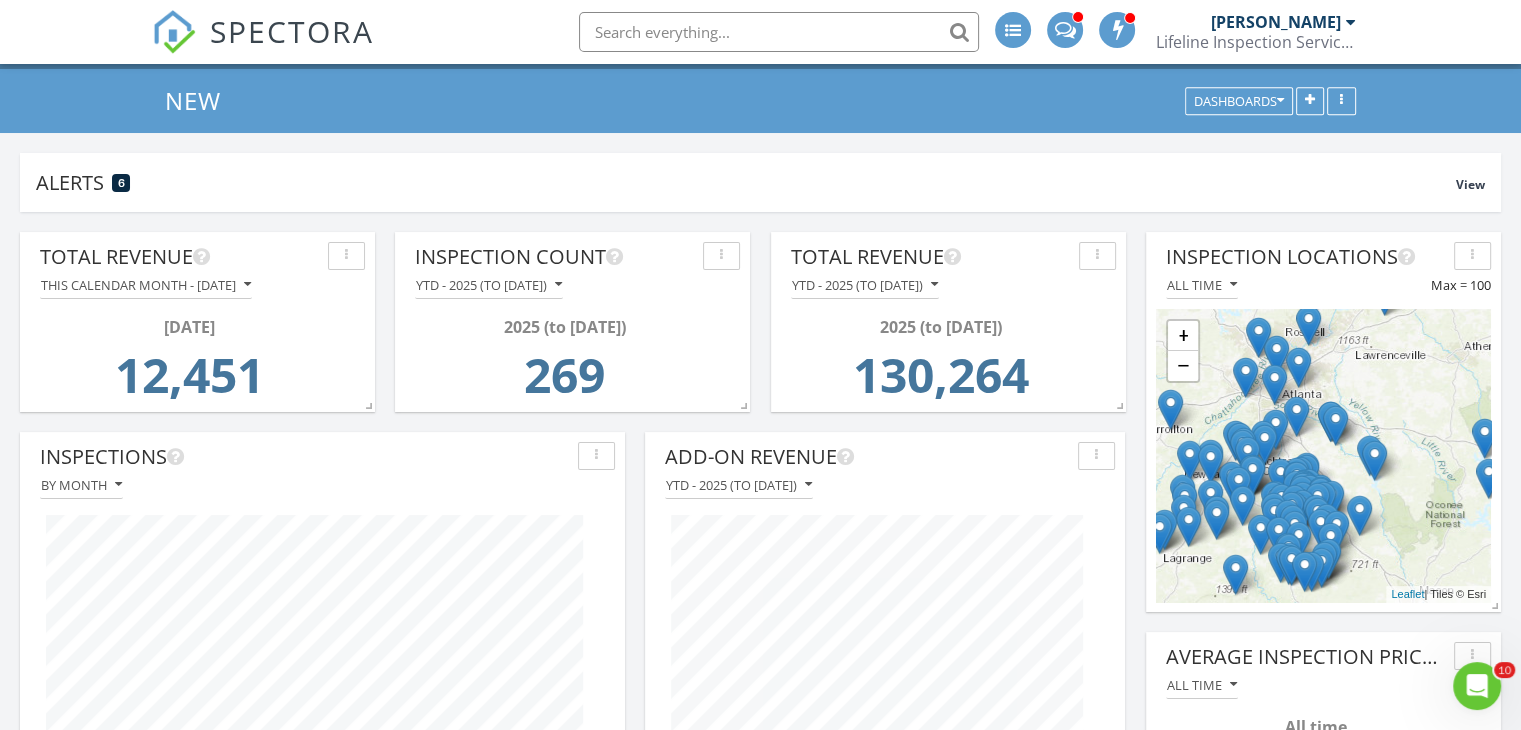 scroll, scrollTop: 0, scrollLeft: 0, axis: both 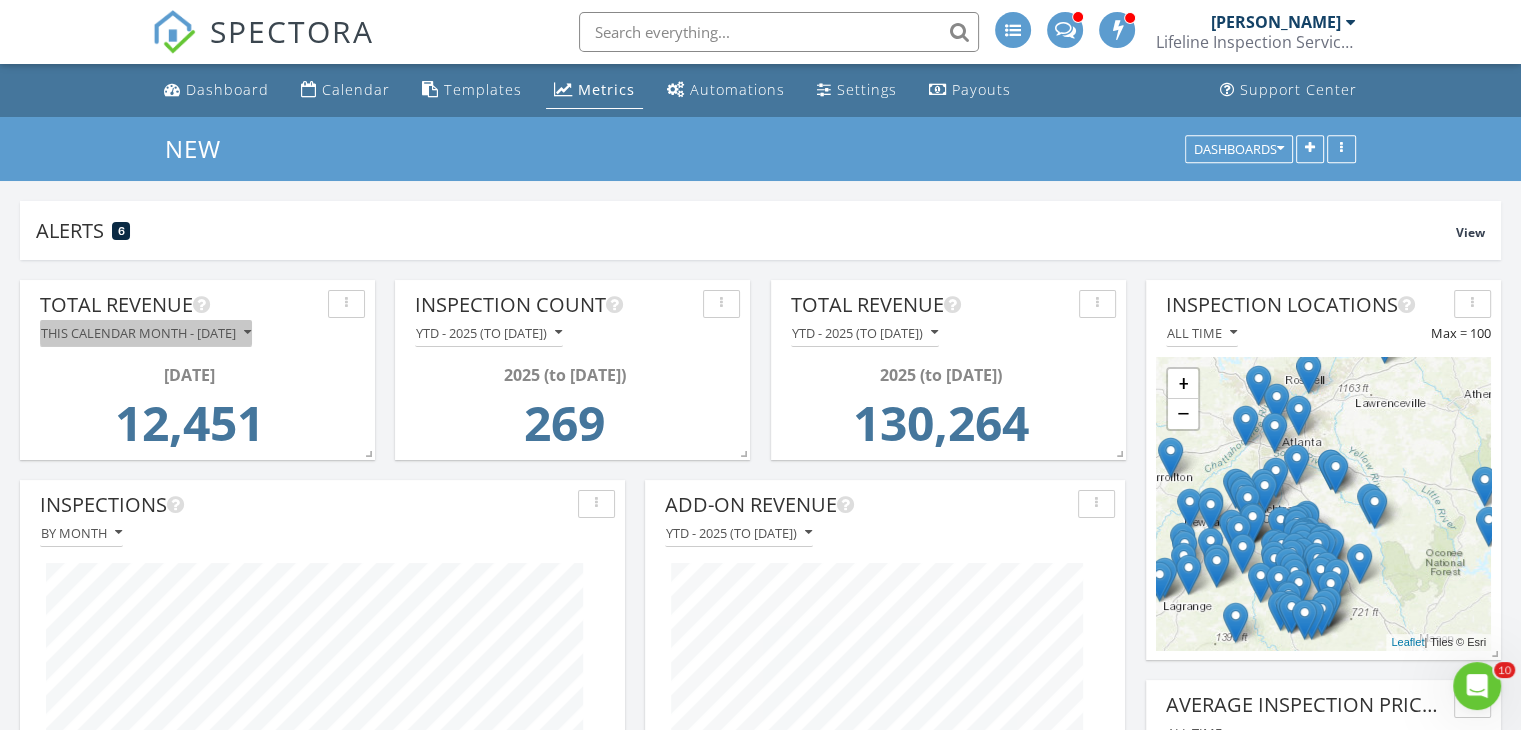 click on "This calendar month - July 2025" at bounding box center [146, 333] 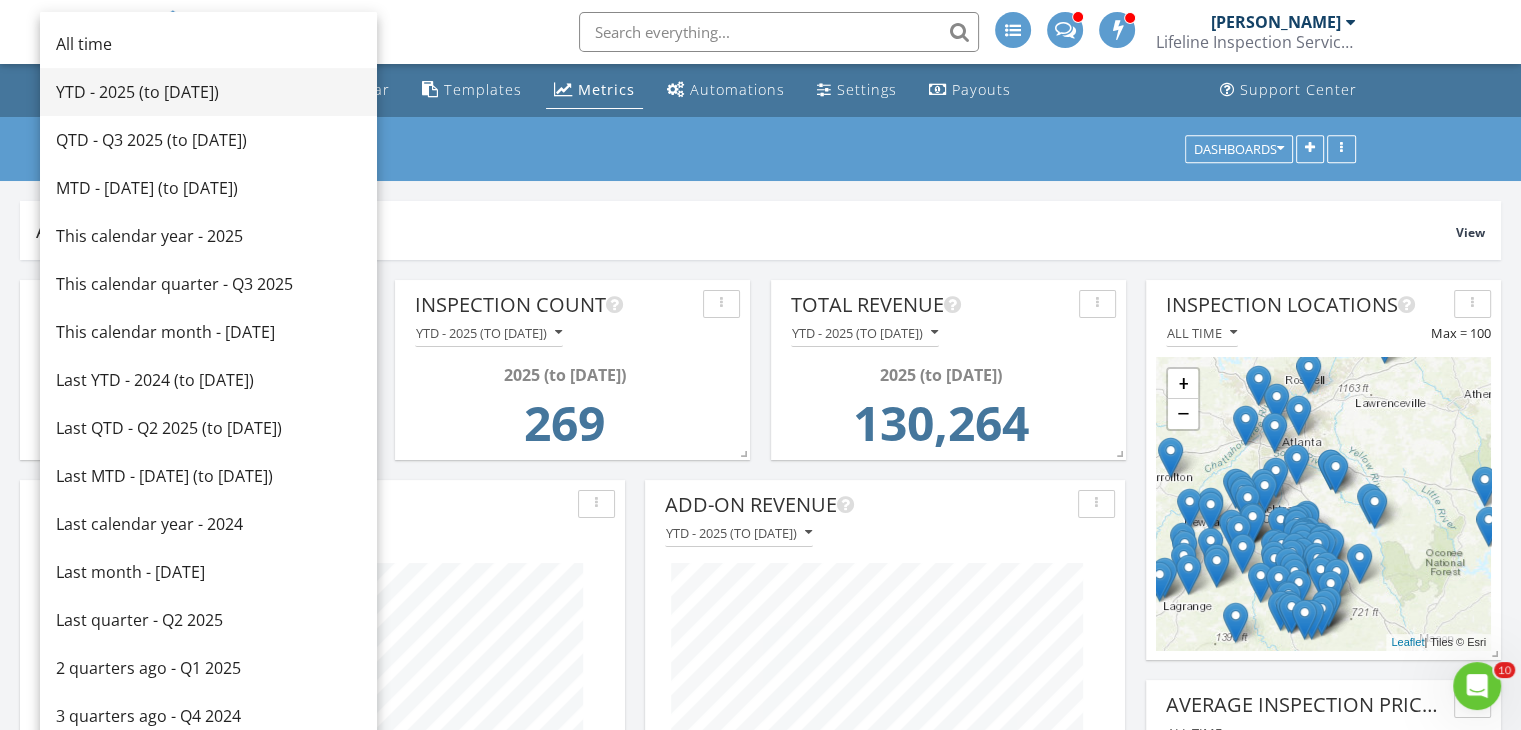 click on "YTD - 2025 (to Jul 10th)" at bounding box center (208, 92) 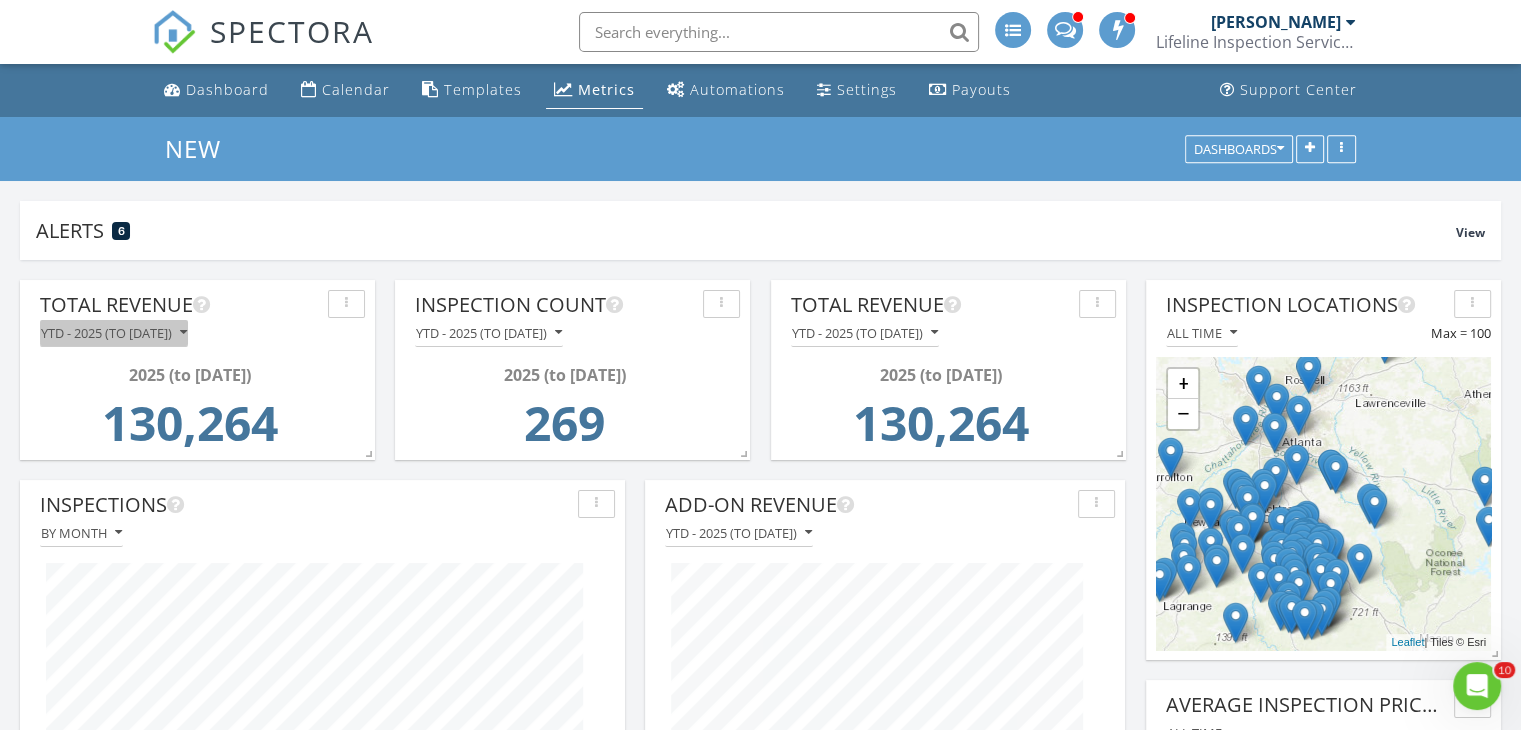 click on "YTD - 2025 (to Jul 10th)" at bounding box center (114, 333) 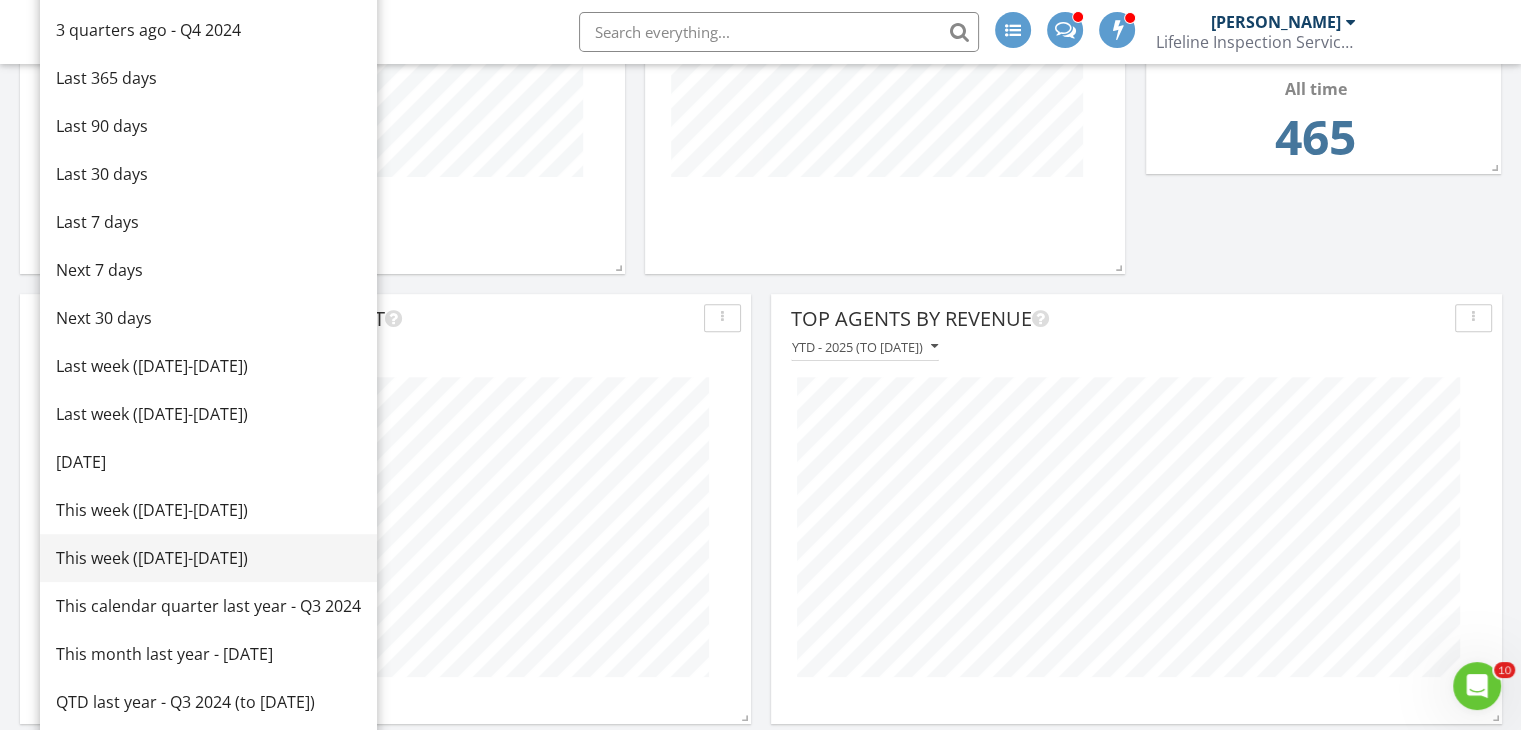 scroll, scrollTop: 688, scrollLeft: 0, axis: vertical 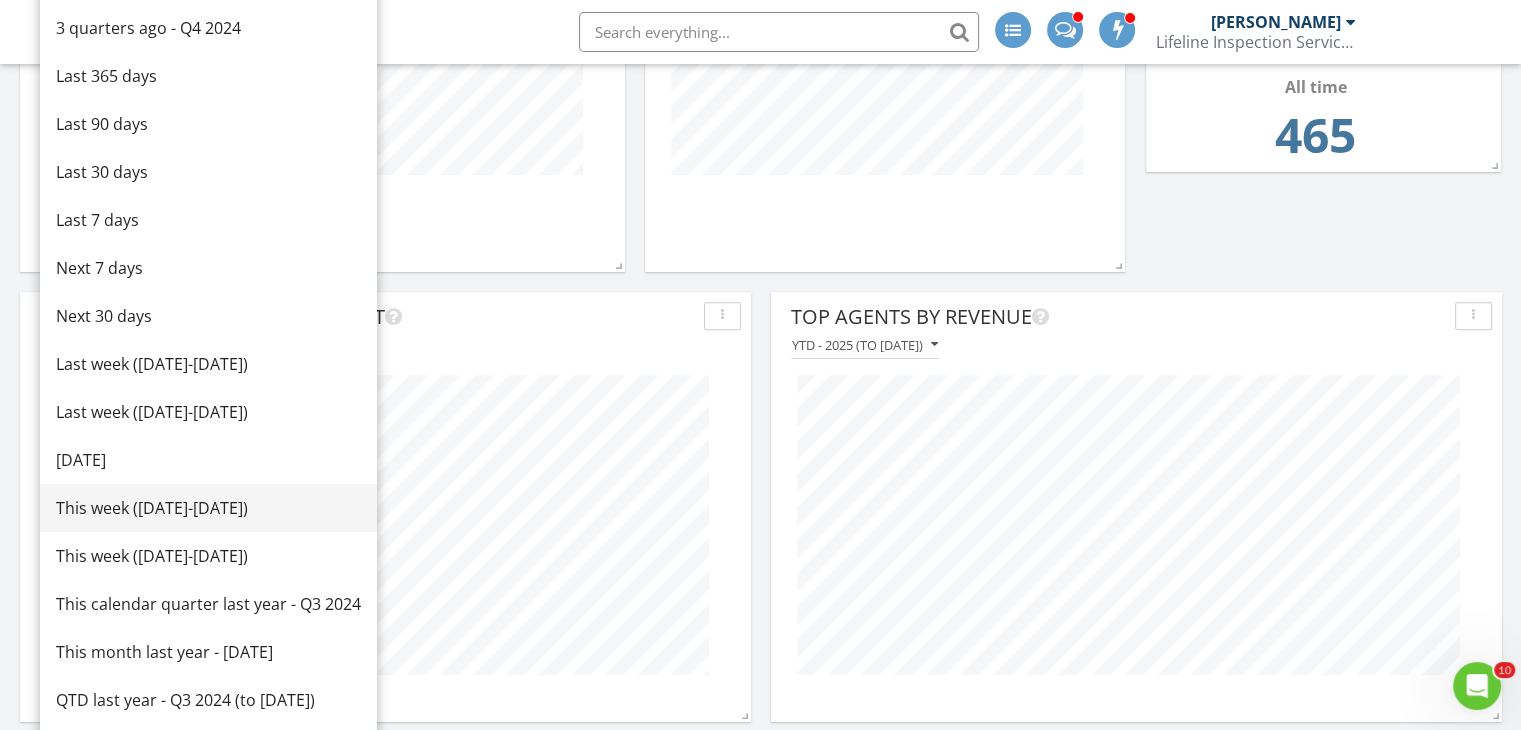 click on "This week (Sunday-Saturday)" at bounding box center (208, 508) 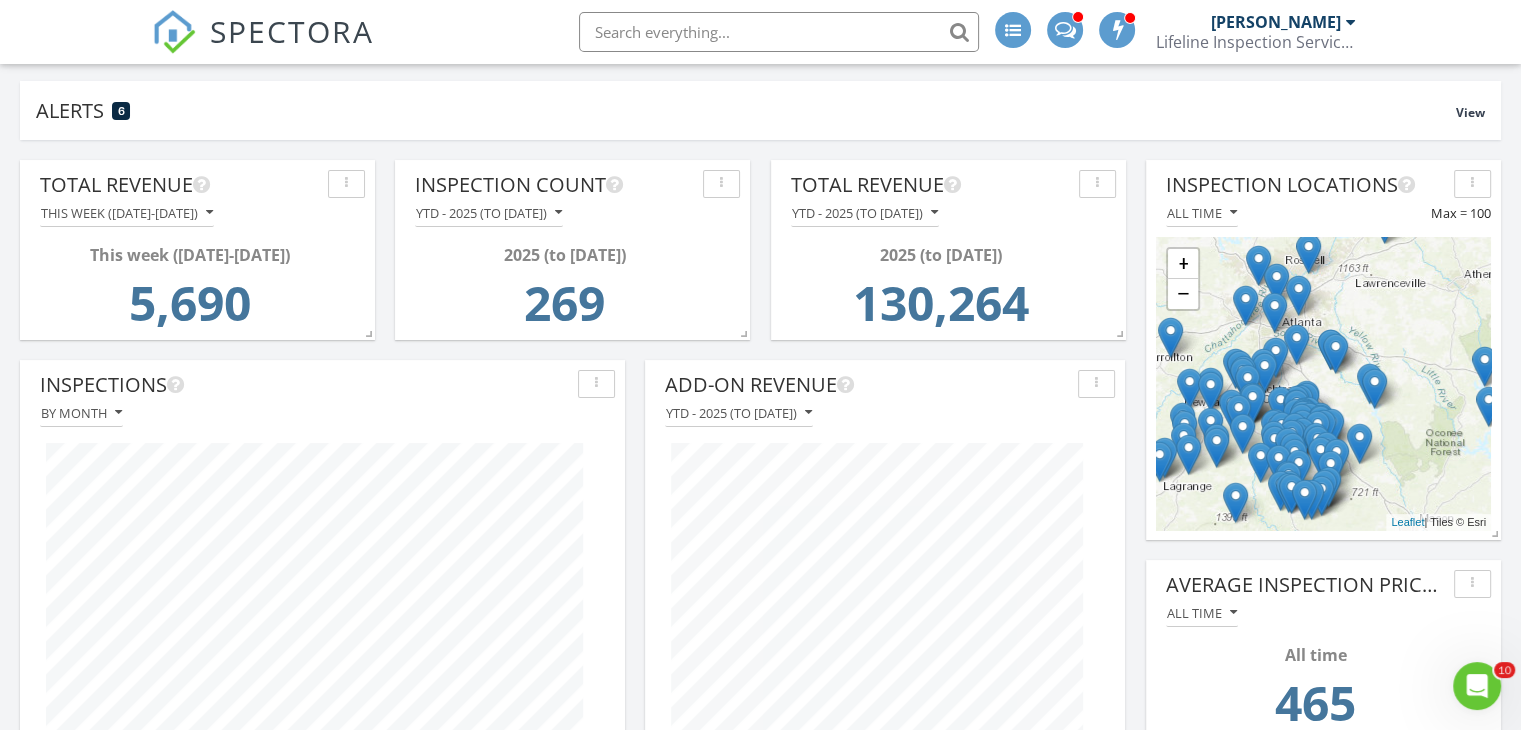 scroll, scrollTop: 112, scrollLeft: 0, axis: vertical 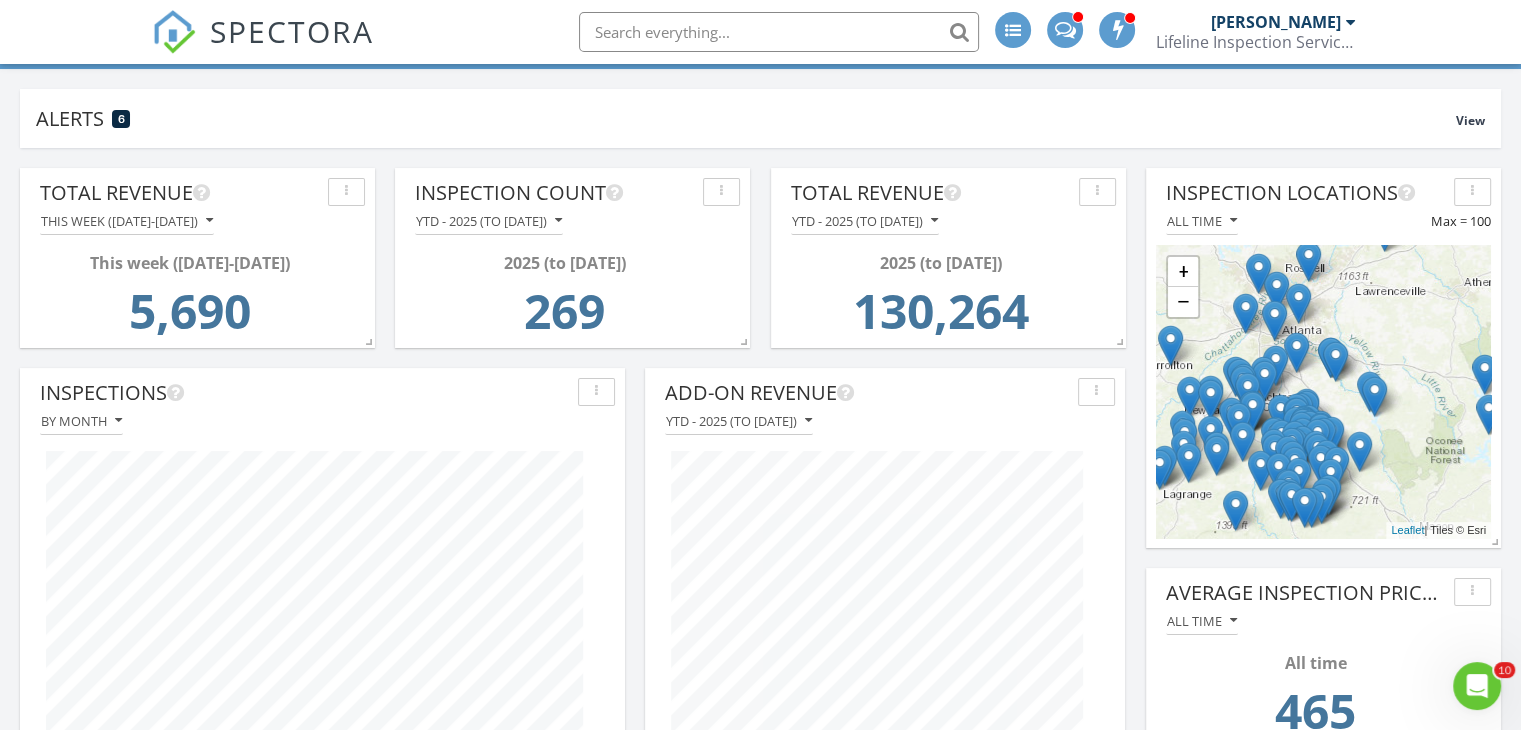 click on "Total Revenue
This week (Sunday-Saturday)
This week (Sunday-Saturday)
5,690
Inspection Count
YTD - 2025 (to Jul 10th)
2025 (to Jul 10th)
269
Total Revenue
YTD - 2025 (to Jul 10th)
2025 (to Jul 10th)
130,264
Top Agents by Inspection Count
All time
Inspections
By month
Top Agents by Revenue
YTD - 2025 (to Jul 10th)
Inspection Locations
All time
Max = 100
+ − Leaflet  | Tiles © Esri" at bounding box center [760, 1183] 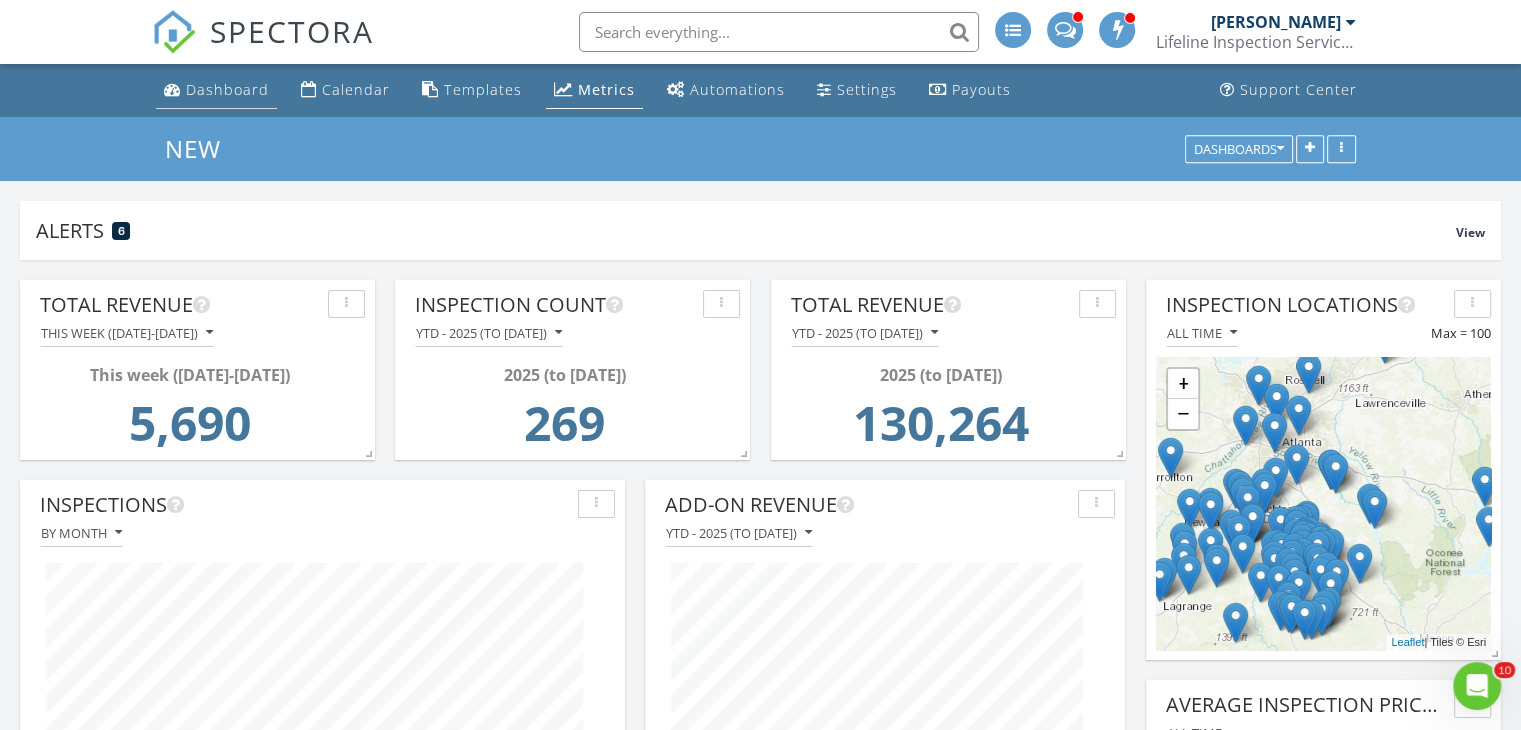 click on "Dashboard" at bounding box center [216, 90] 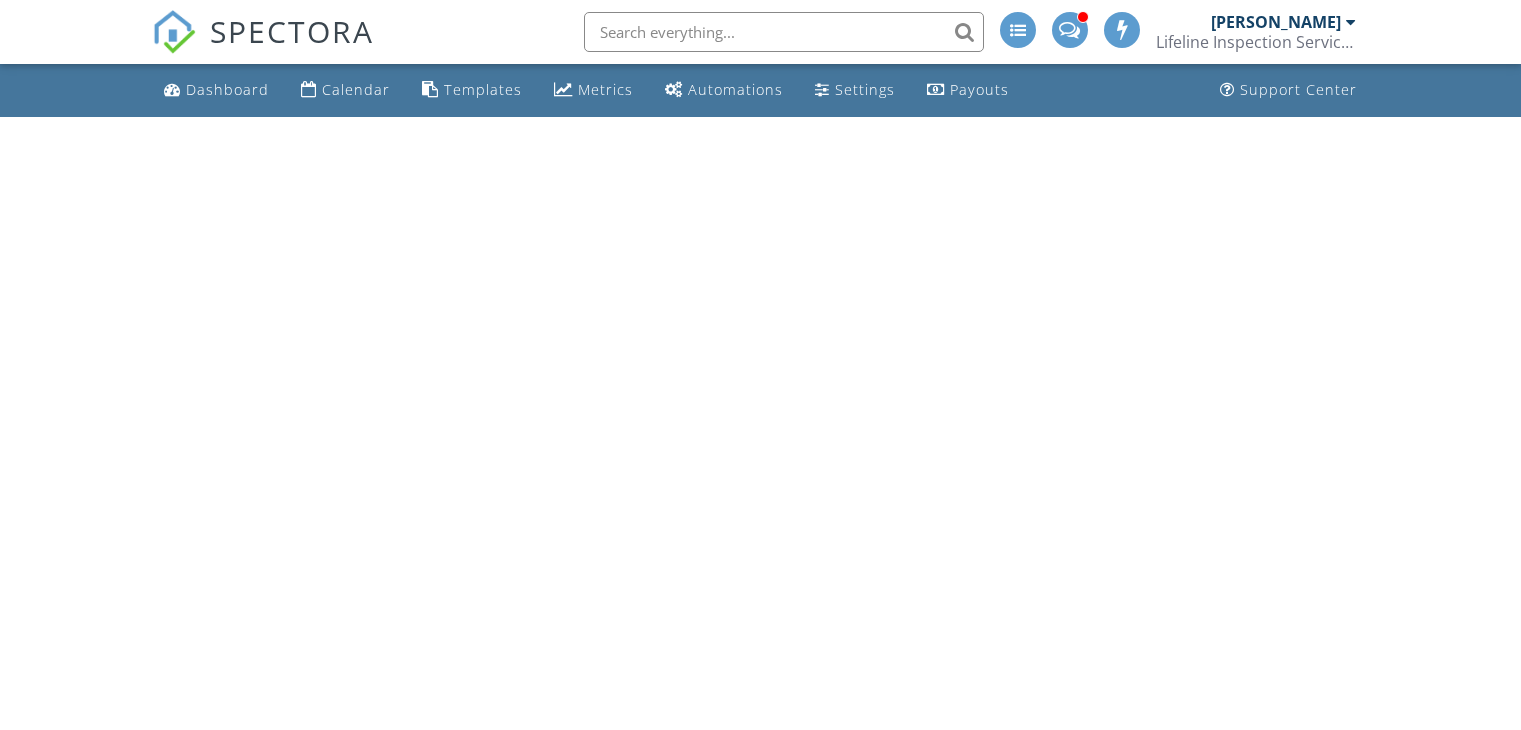 scroll, scrollTop: 0, scrollLeft: 0, axis: both 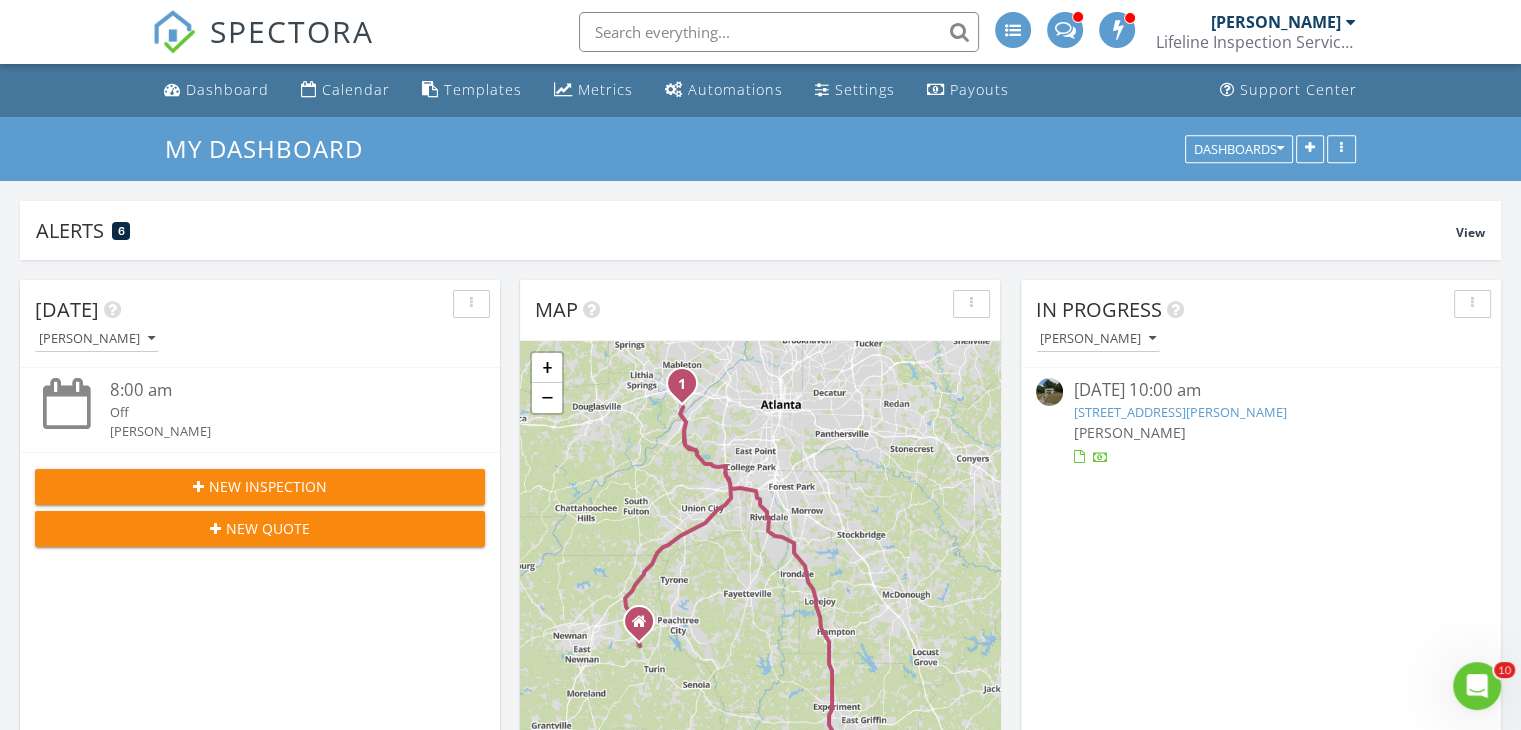 click on "In Progress" at bounding box center (1268, 310) 